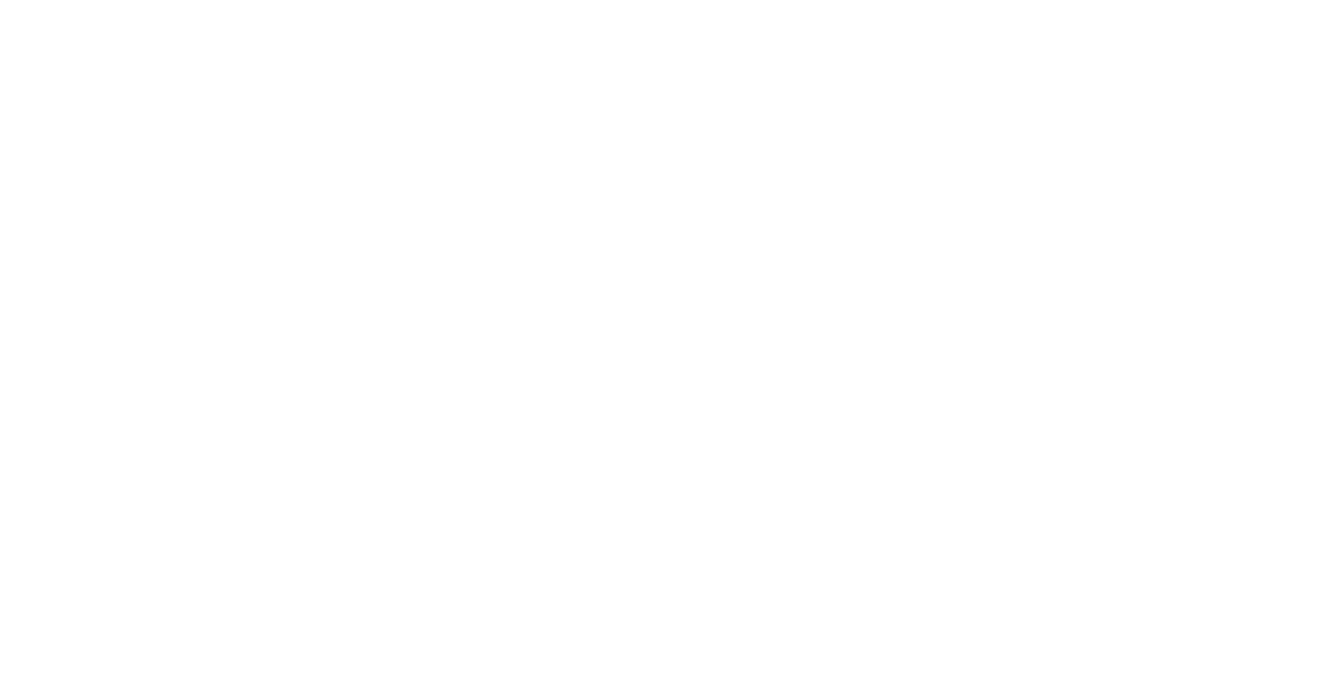 scroll, scrollTop: 0, scrollLeft: 0, axis: both 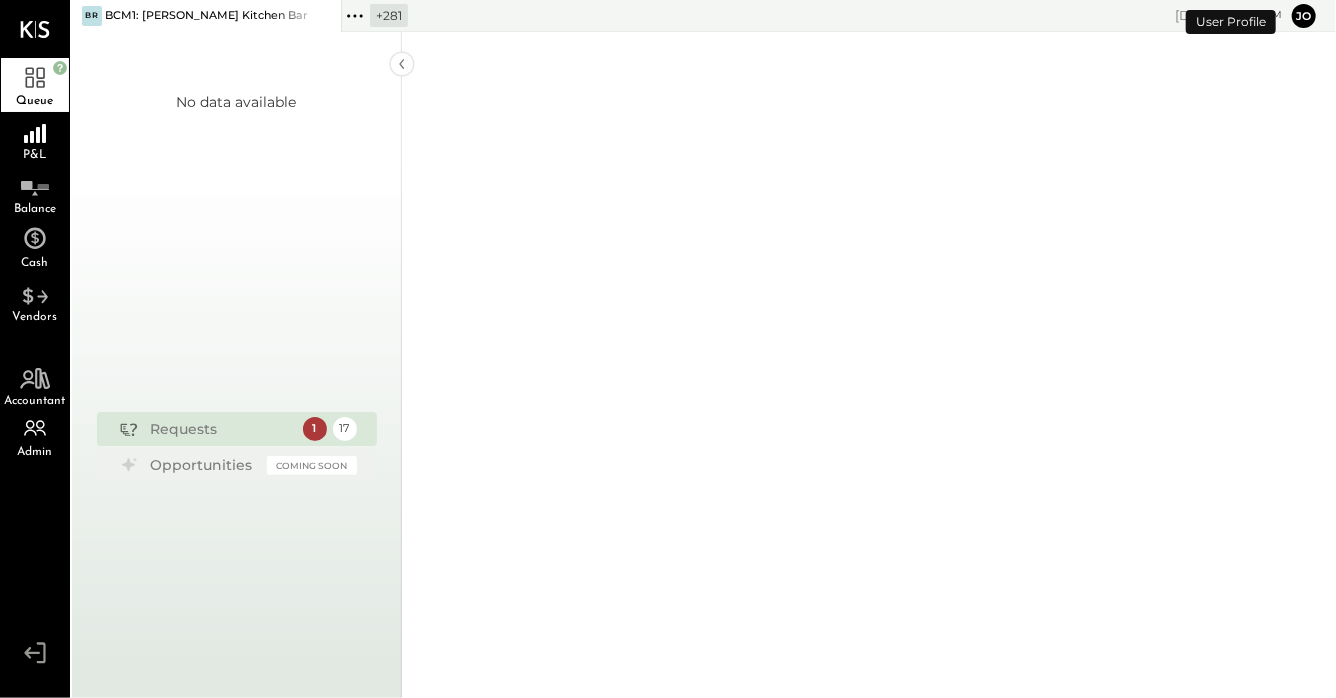 click 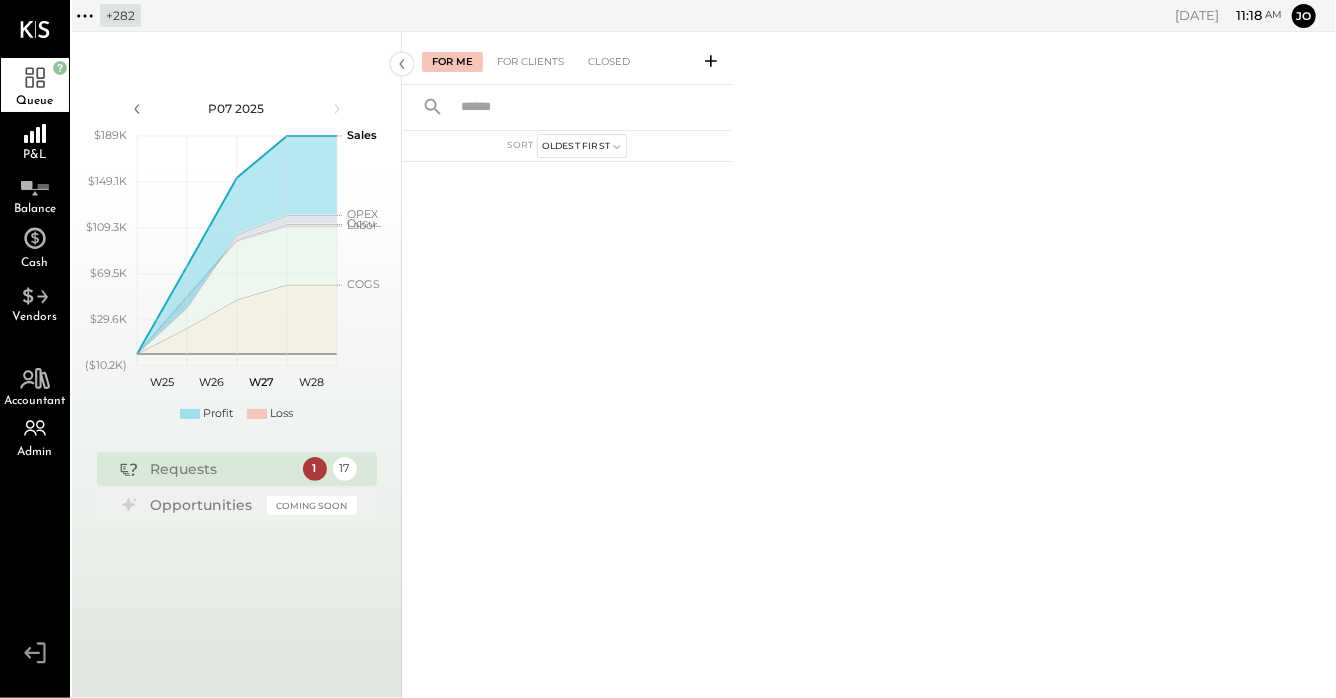 click 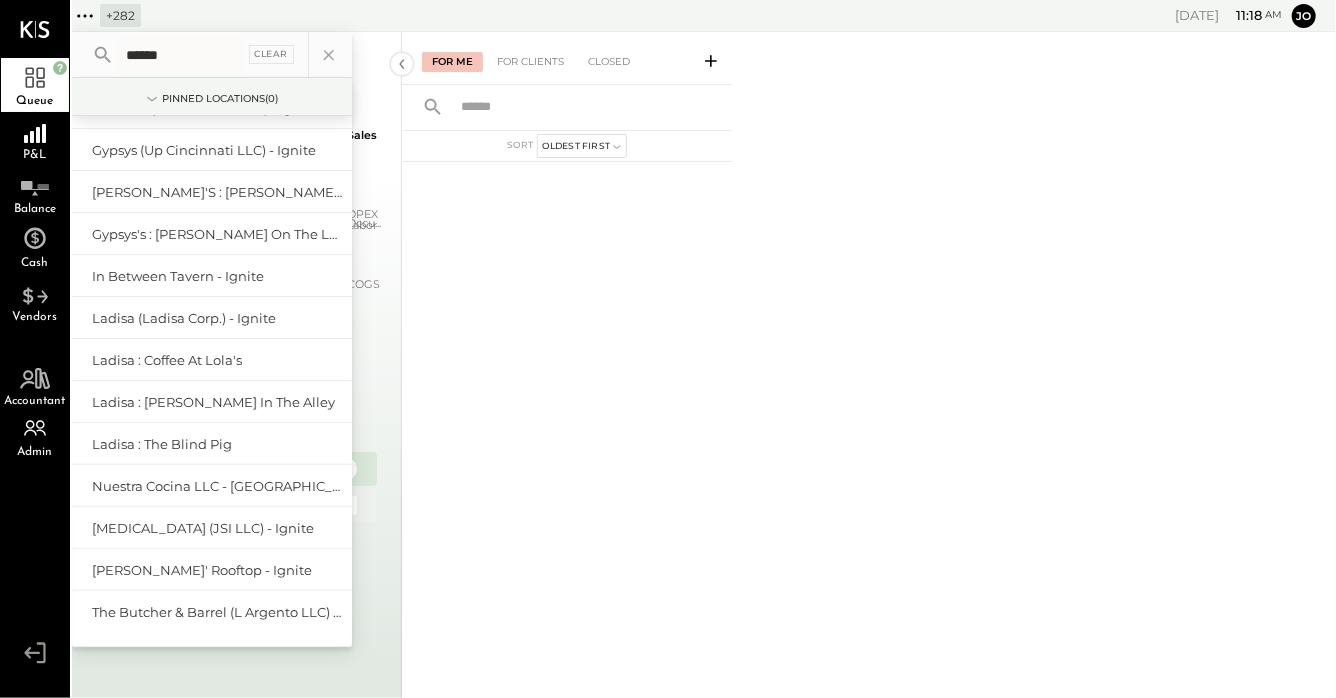 scroll, scrollTop: 121, scrollLeft: 0, axis: vertical 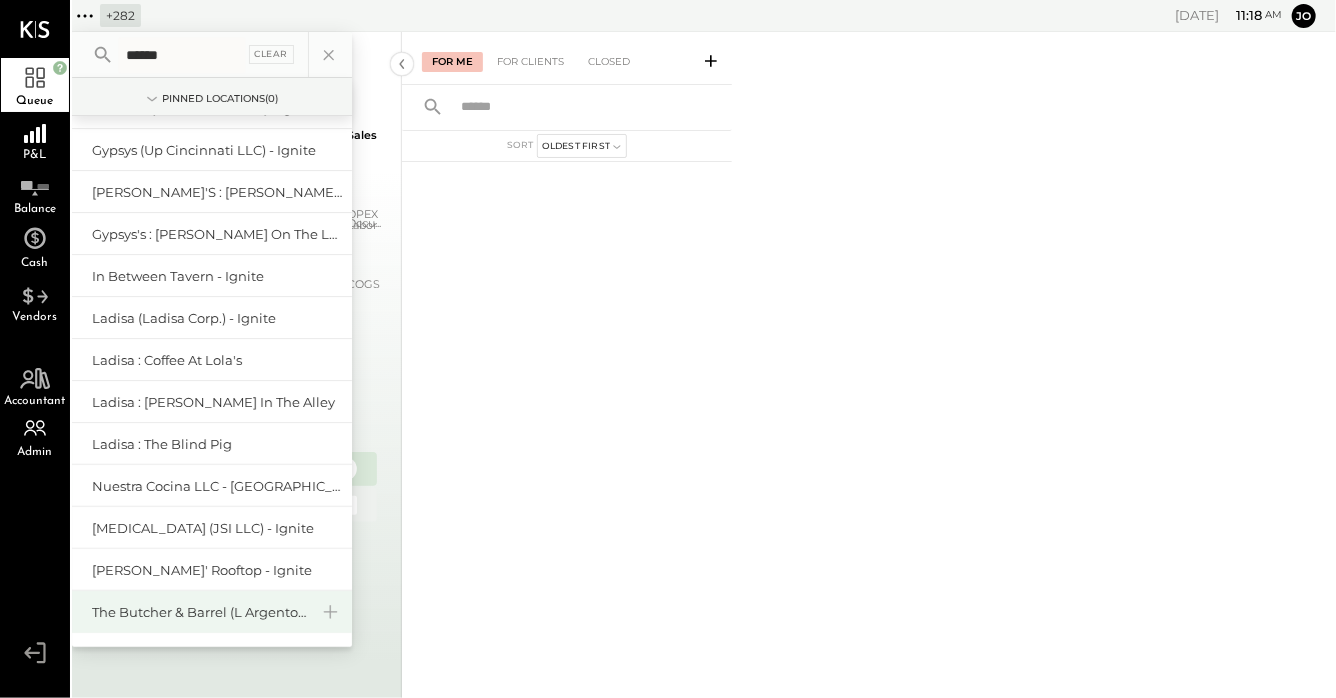 type on "******" 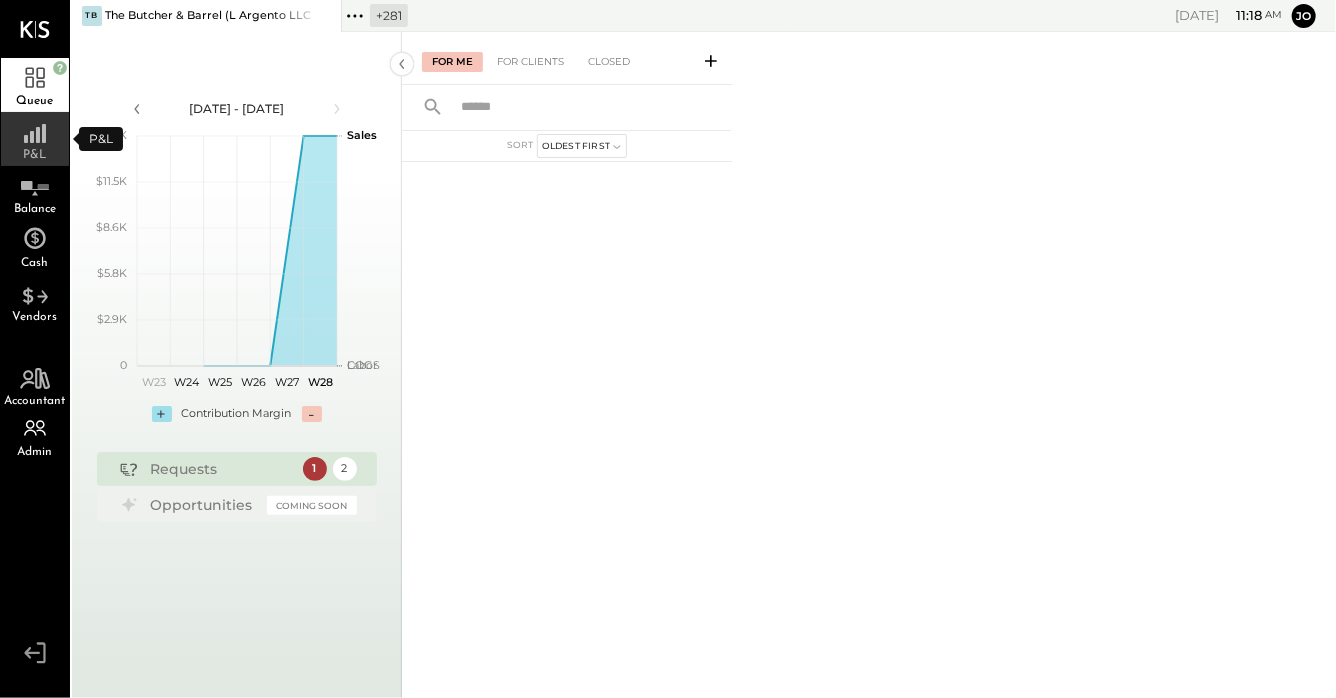 click on "P&L" at bounding box center [35, 139] 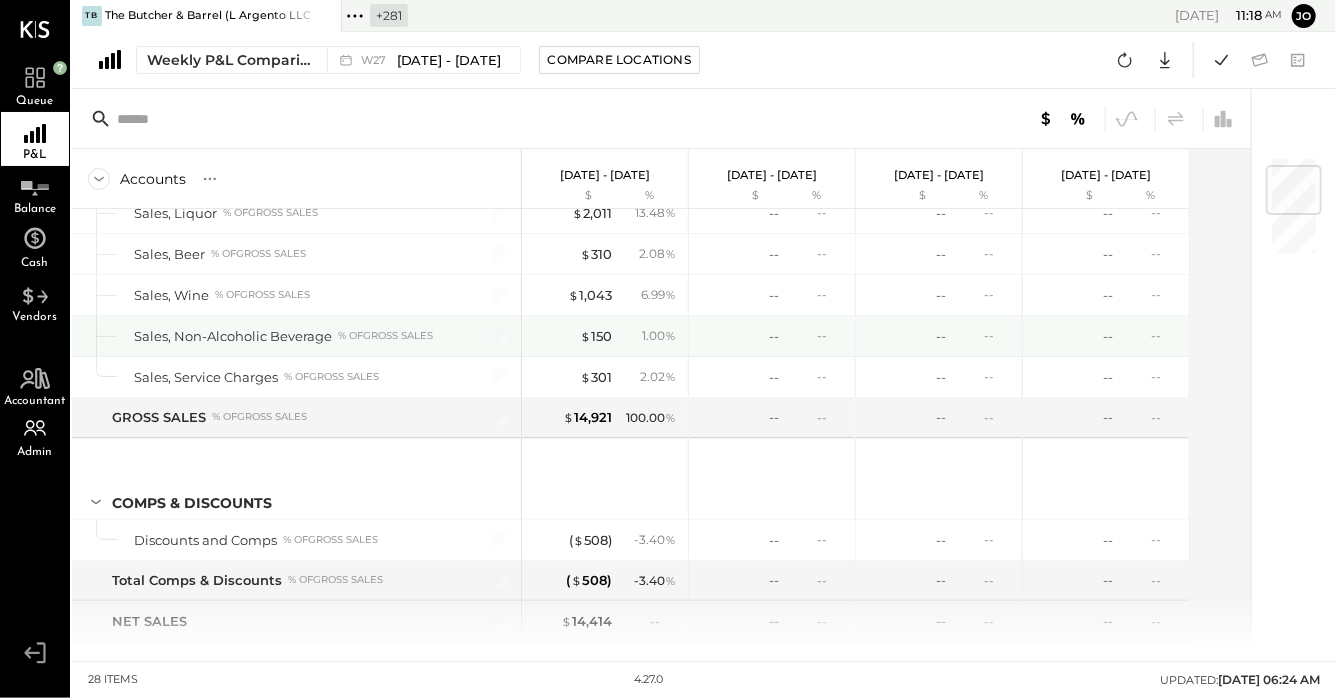 scroll, scrollTop: 0, scrollLeft: 0, axis: both 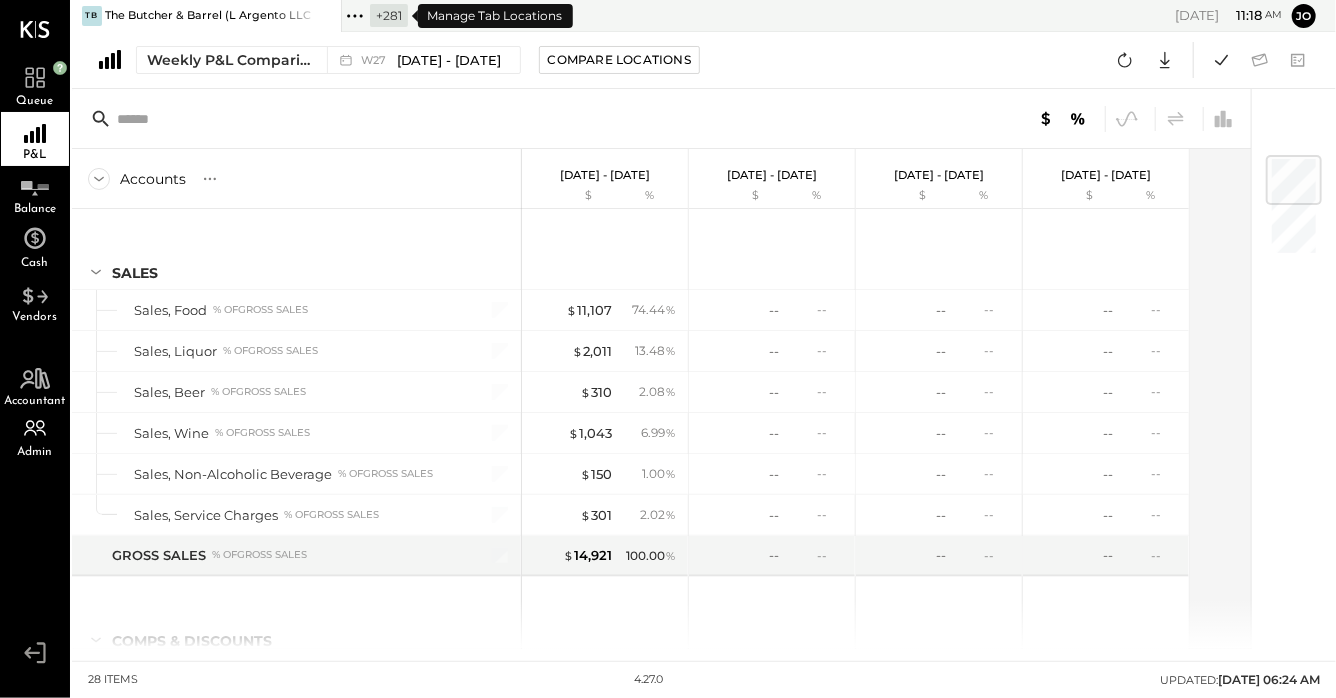 click 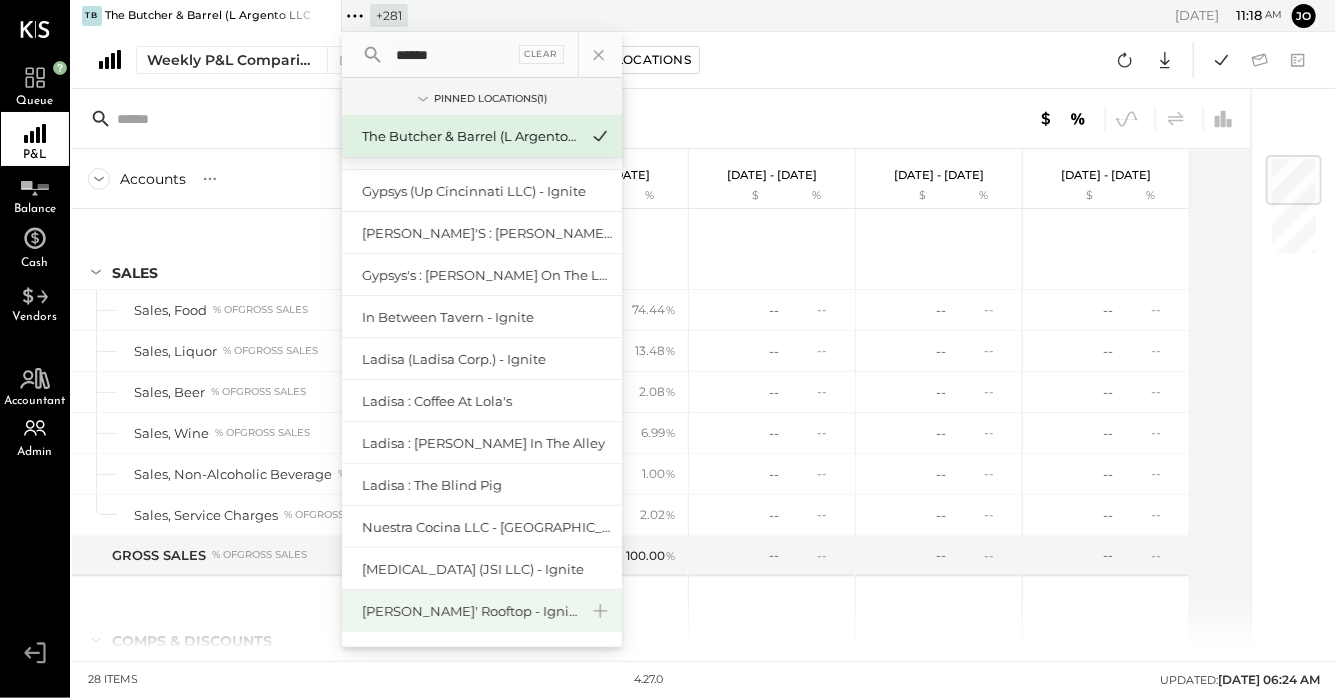 scroll, scrollTop: 121, scrollLeft: 0, axis: vertical 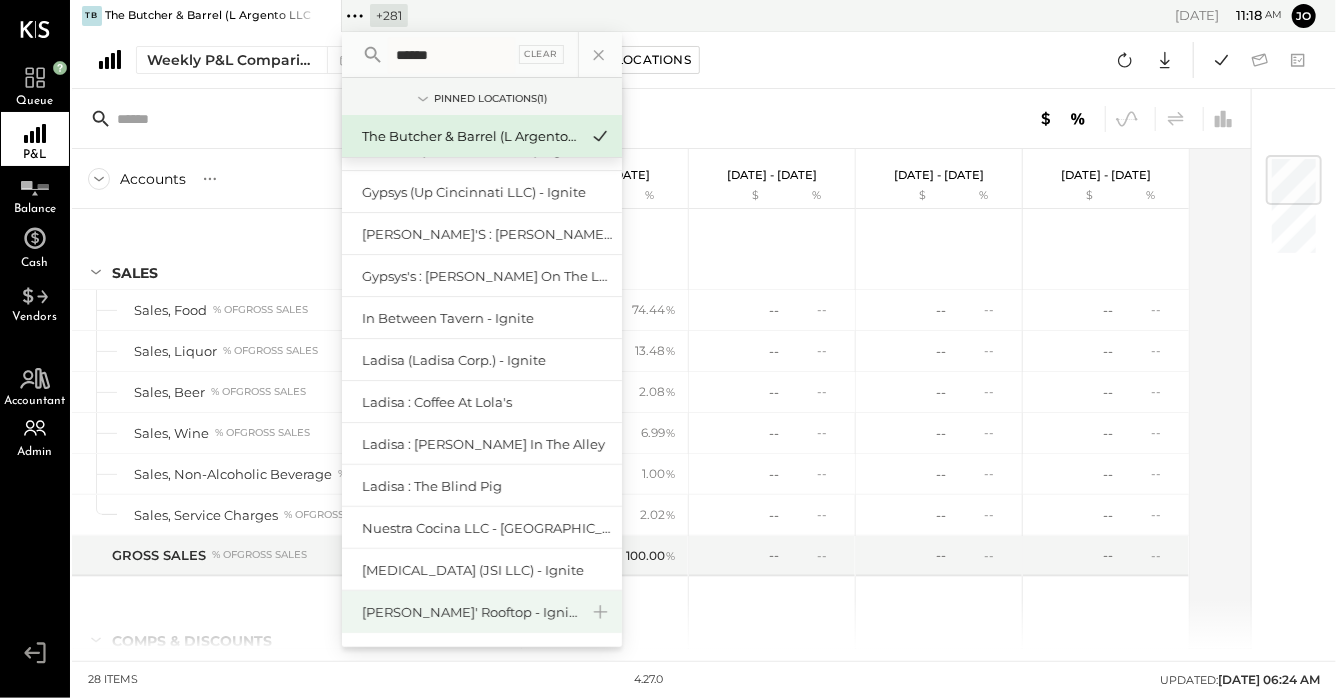 type on "******" 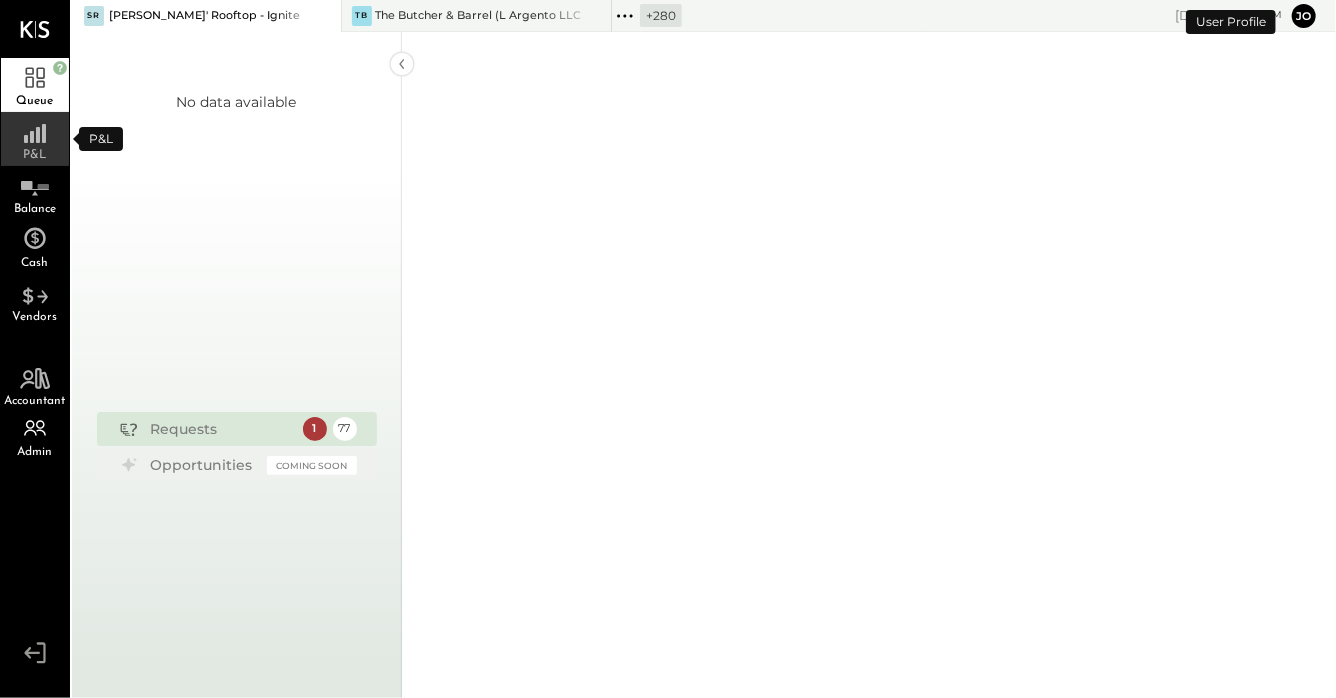 click on "P&L" at bounding box center [35, 155] 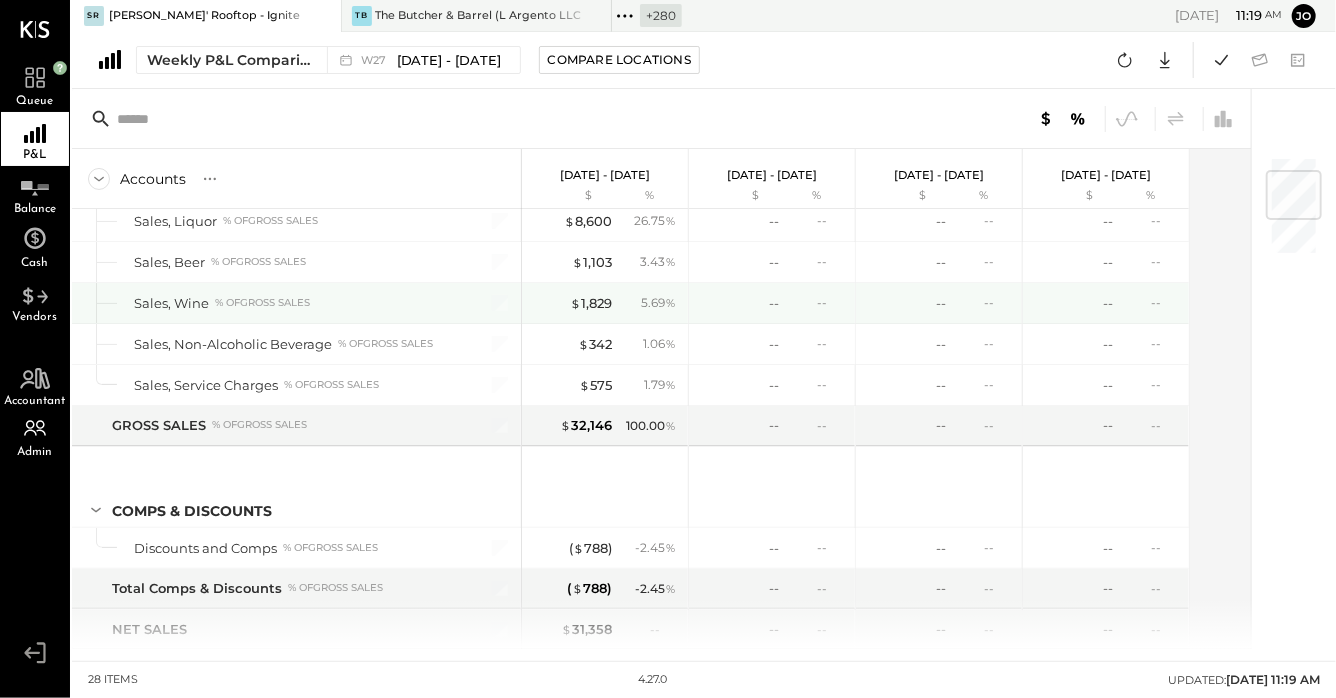 scroll, scrollTop: 0, scrollLeft: 0, axis: both 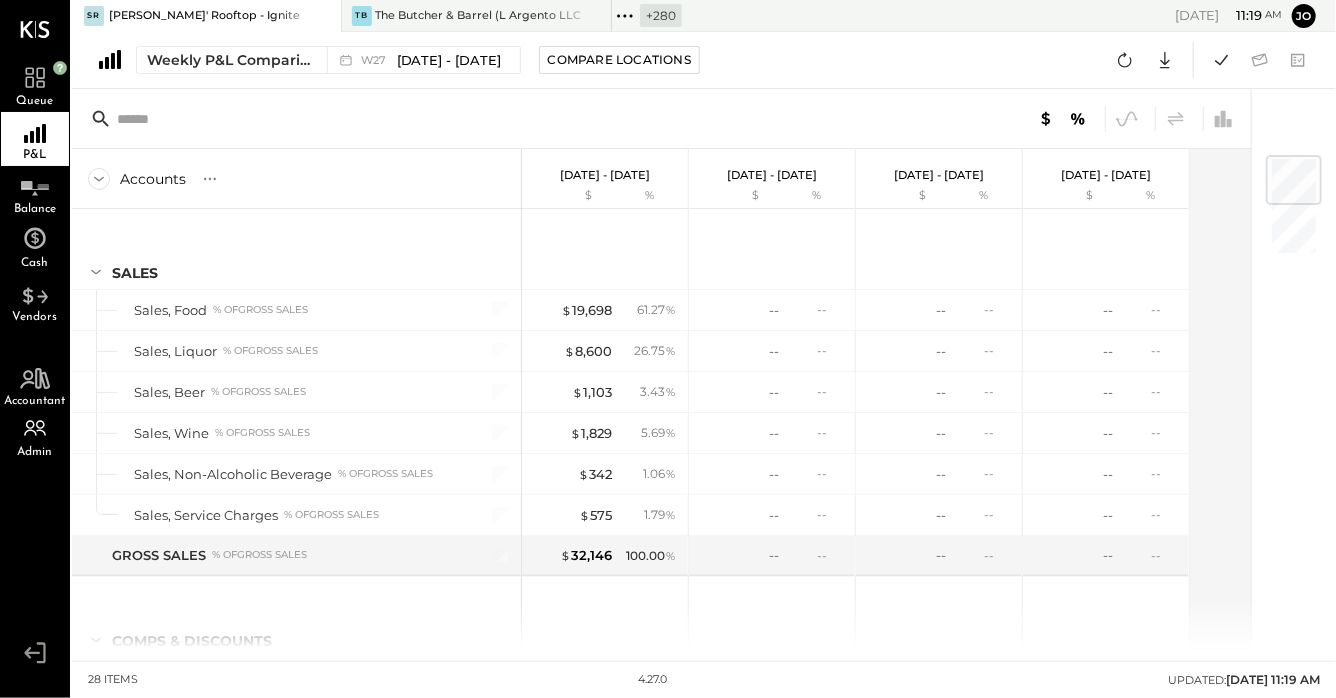 click on "+ 280" at bounding box center [647, 16] 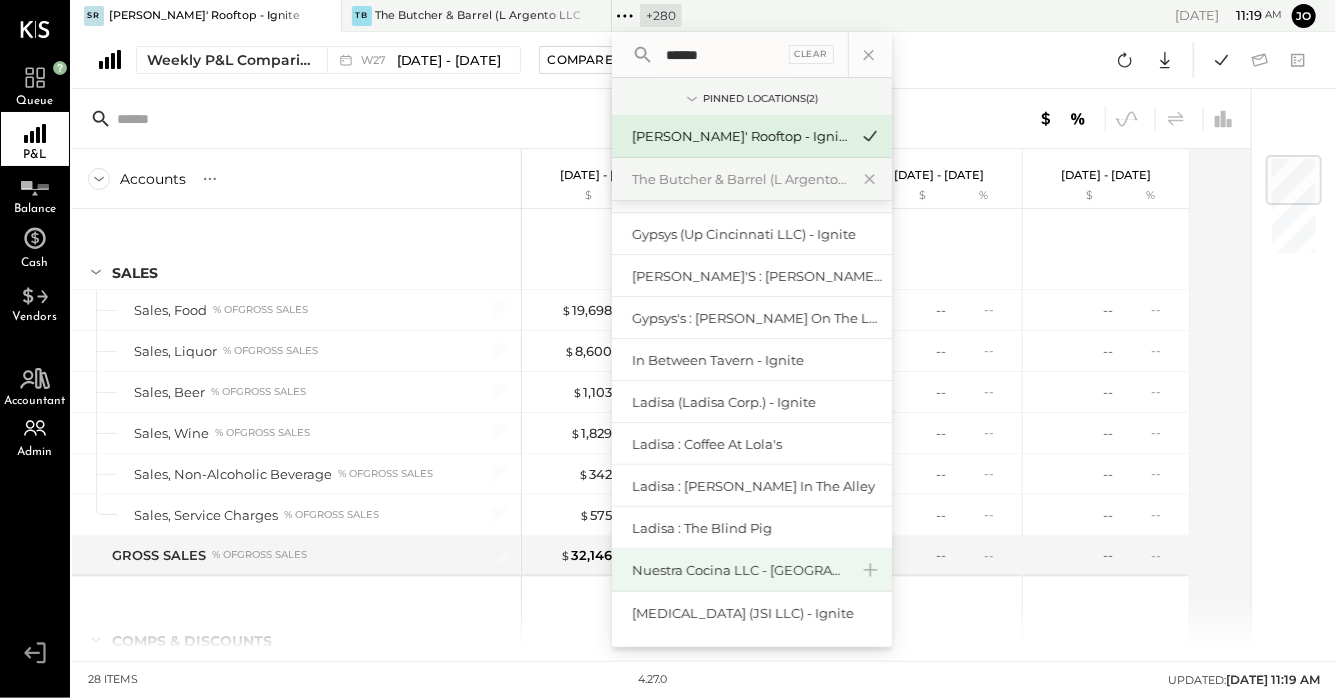 scroll, scrollTop: 123, scrollLeft: 0, axis: vertical 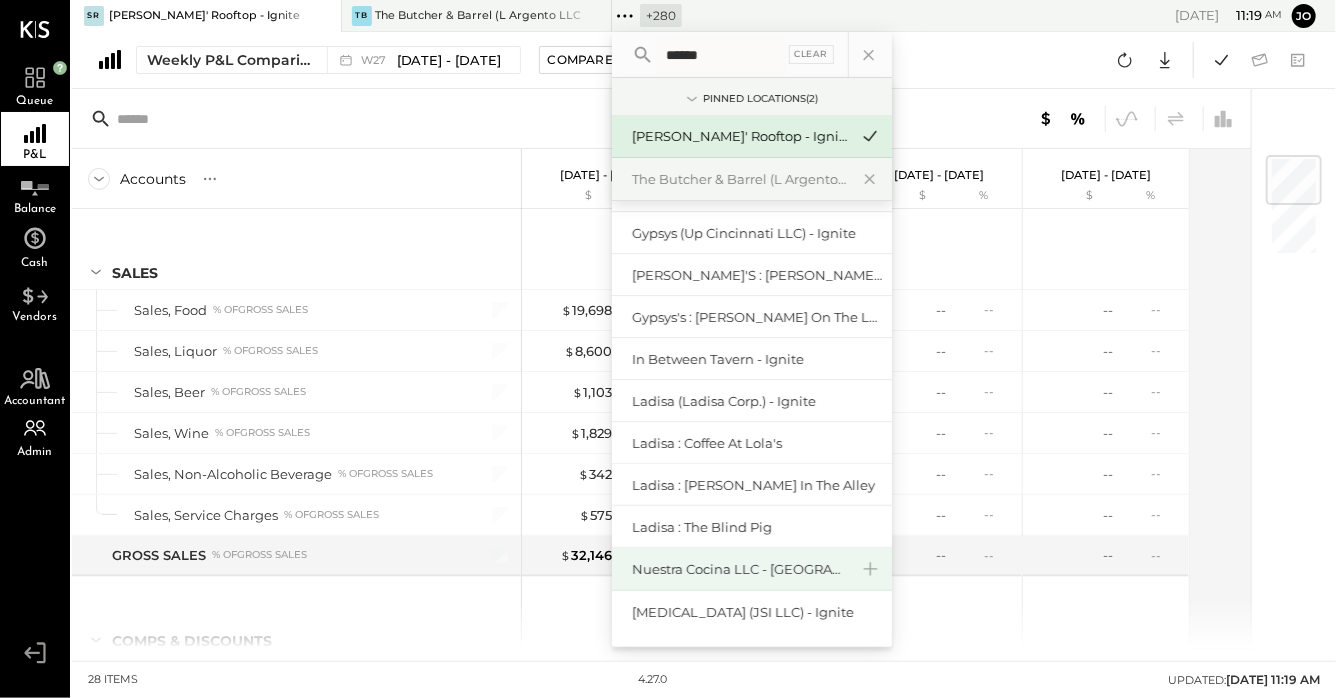 type on "******" 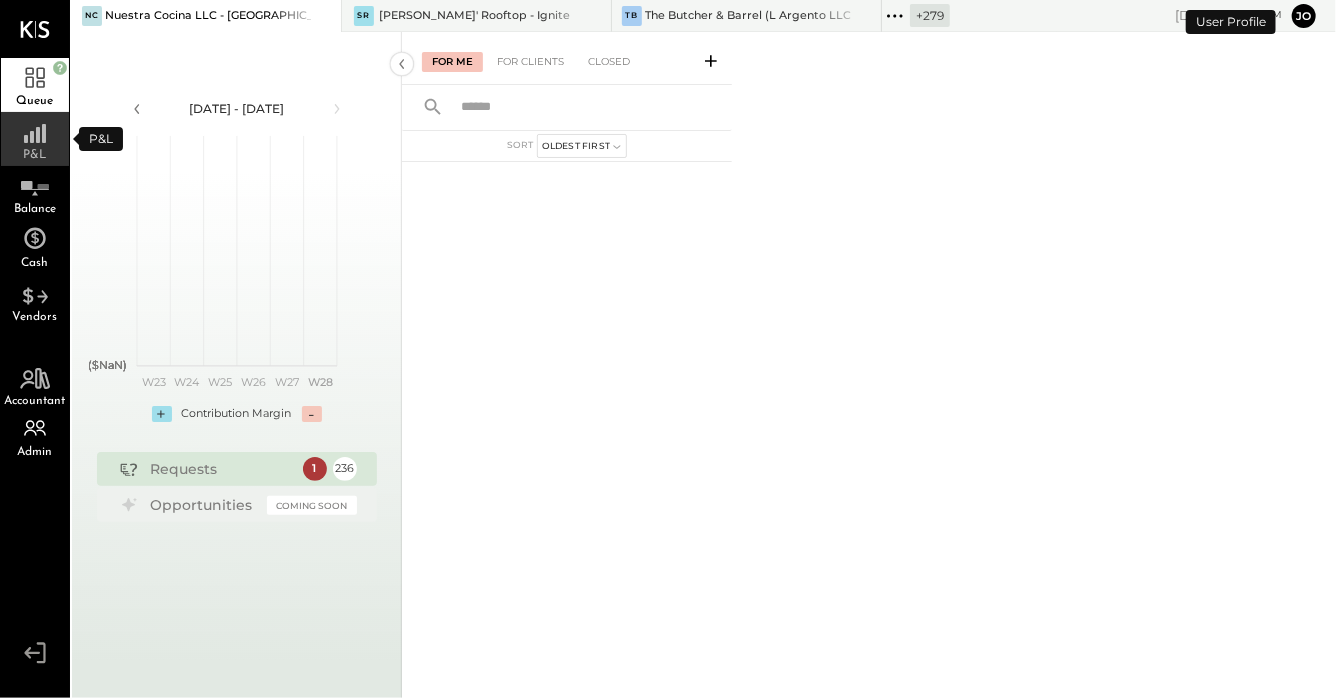 click on "P&L" at bounding box center [35, 155] 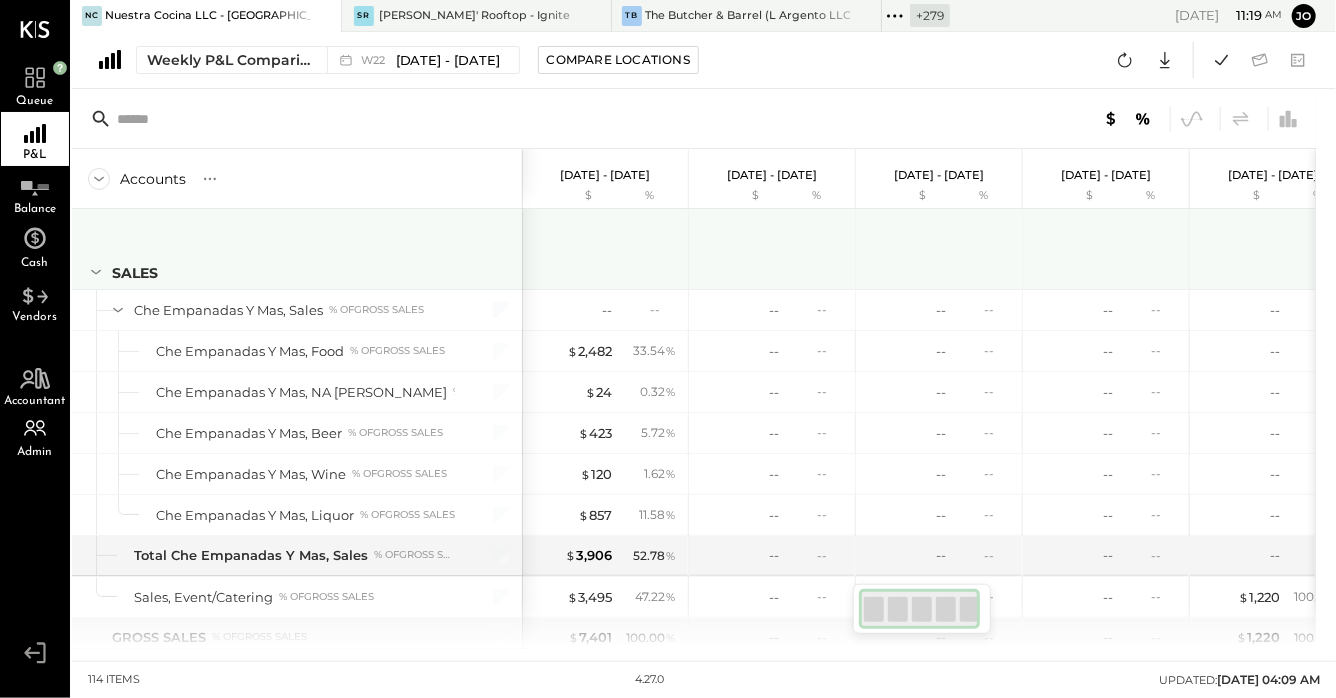 scroll, scrollTop: 2, scrollLeft: 0, axis: vertical 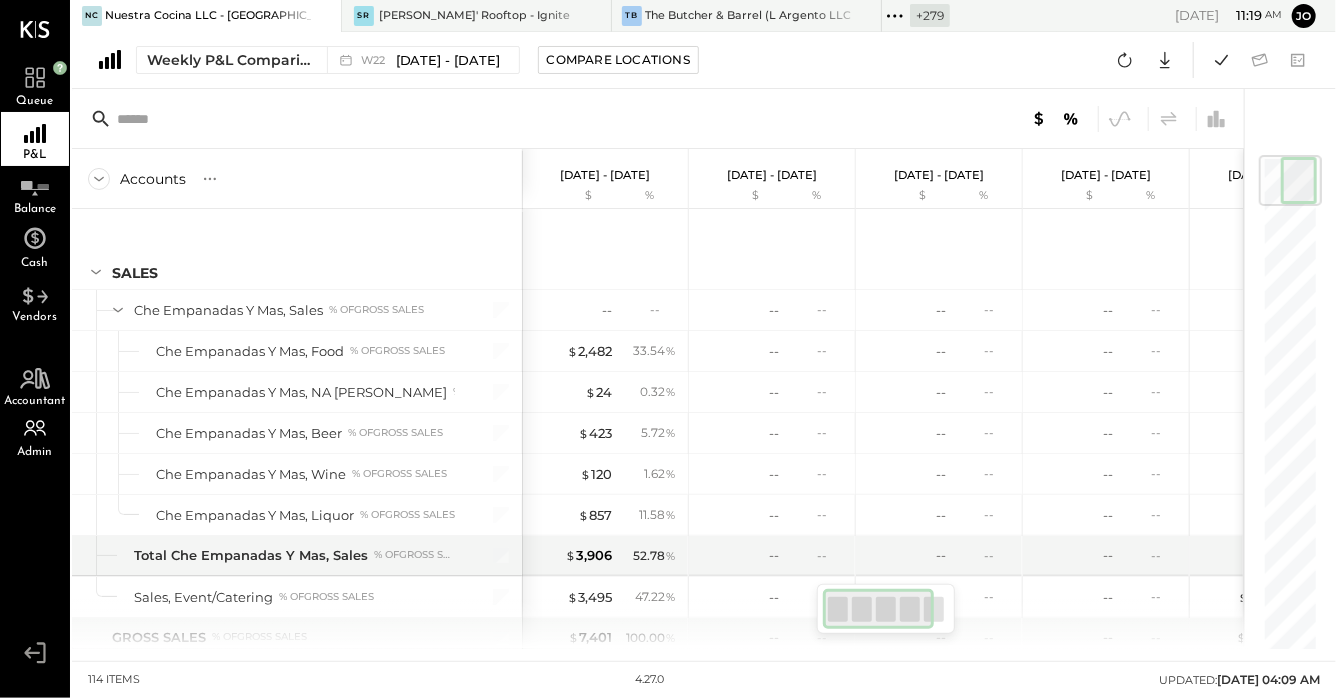 click 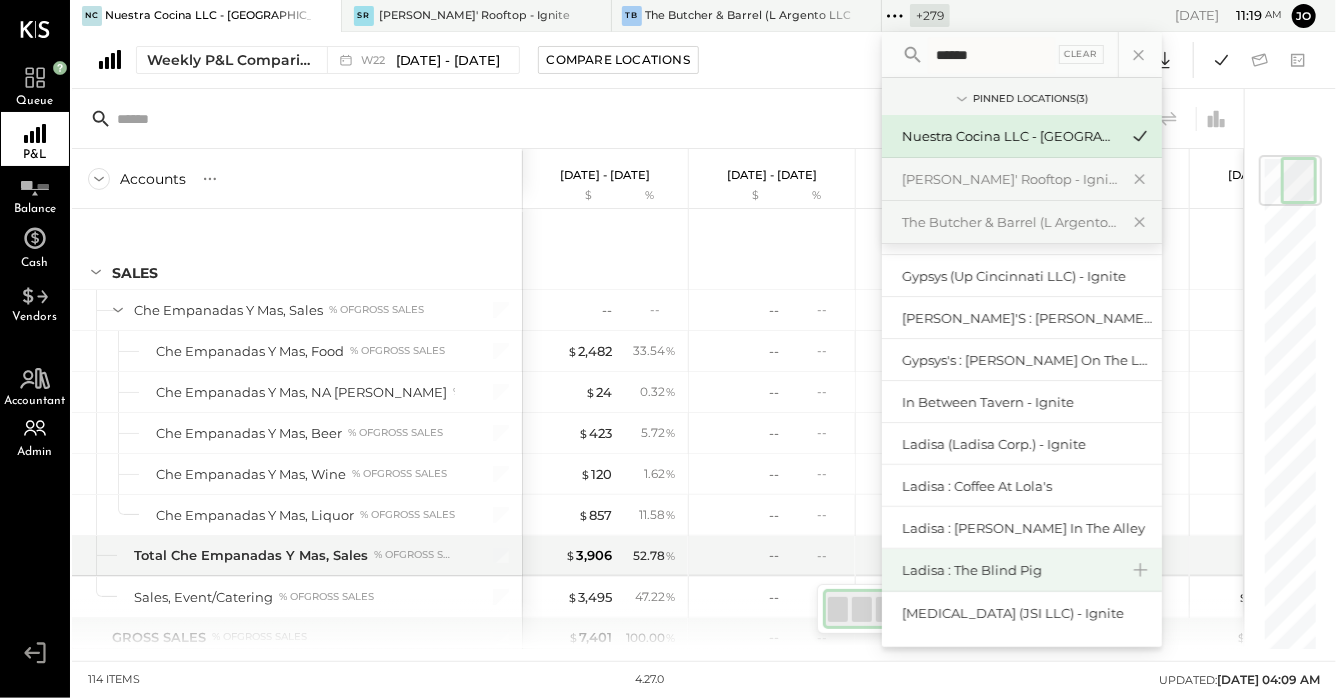 scroll, scrollTop: 124, scrollLeft: 0, axis: vertical 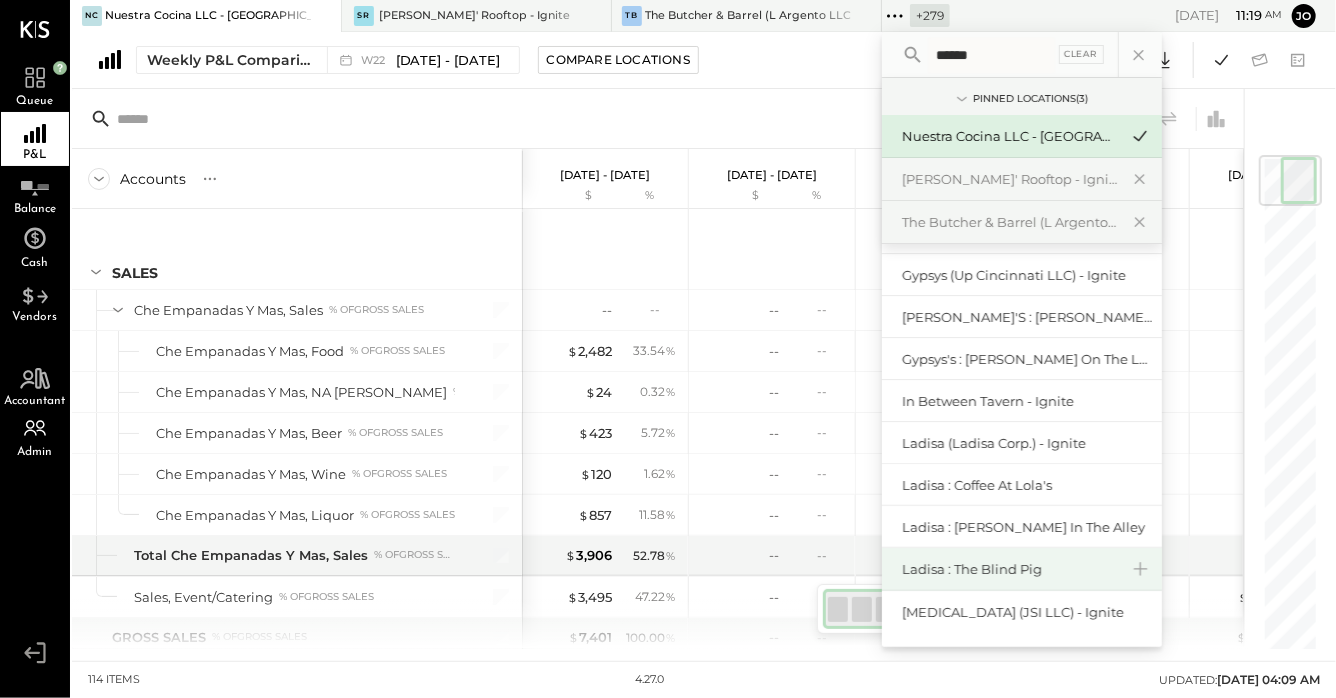 type on "******" 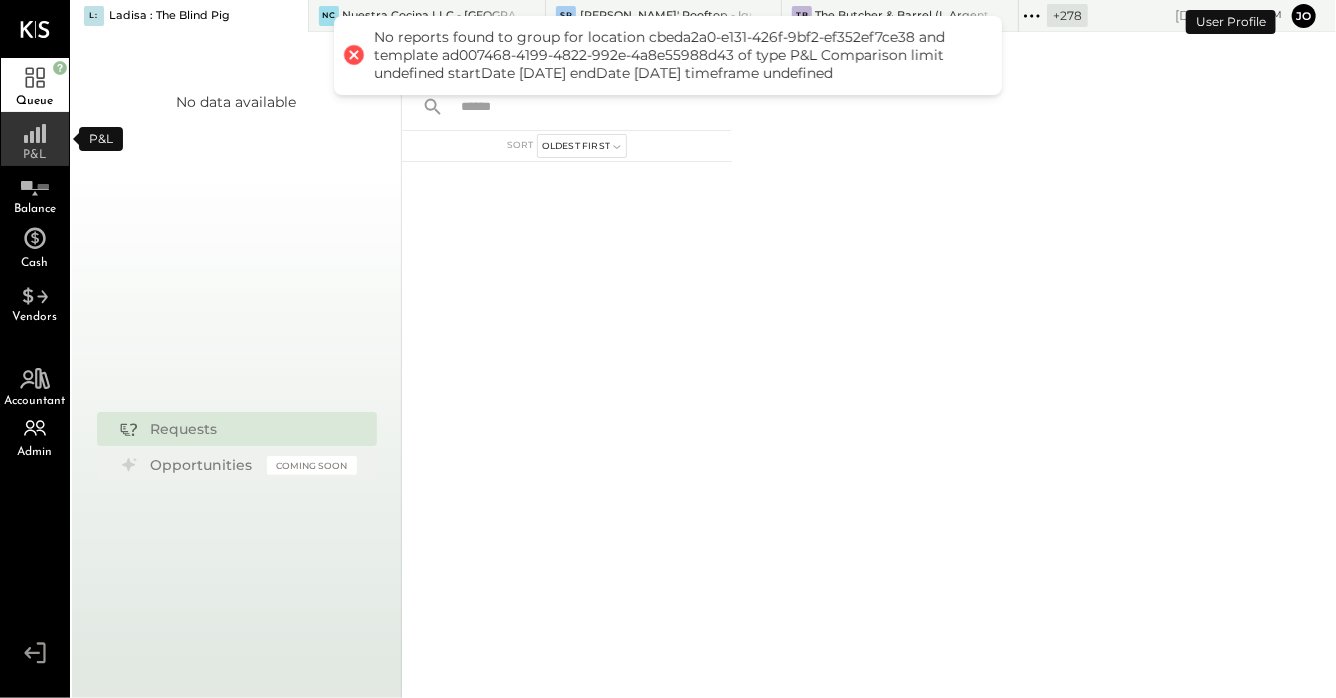 click 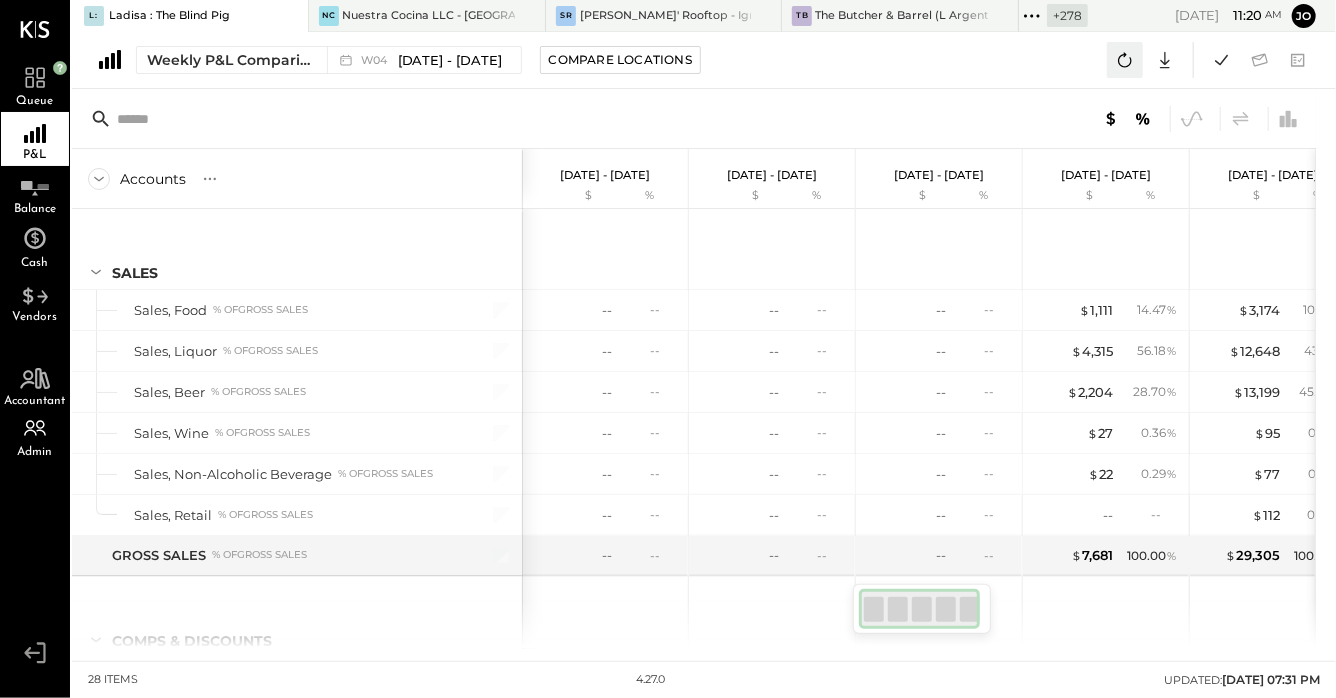 click 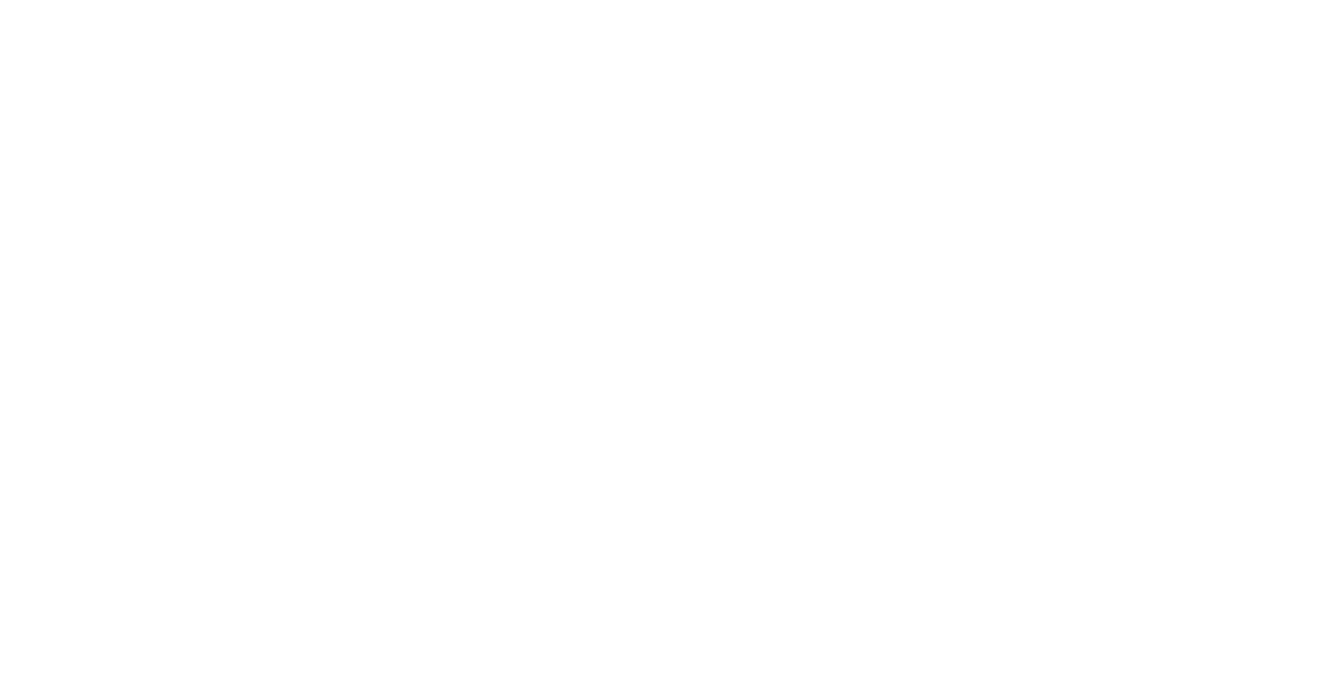 scroll, scrollTop: 0, scrollLeft: 0, axis: both 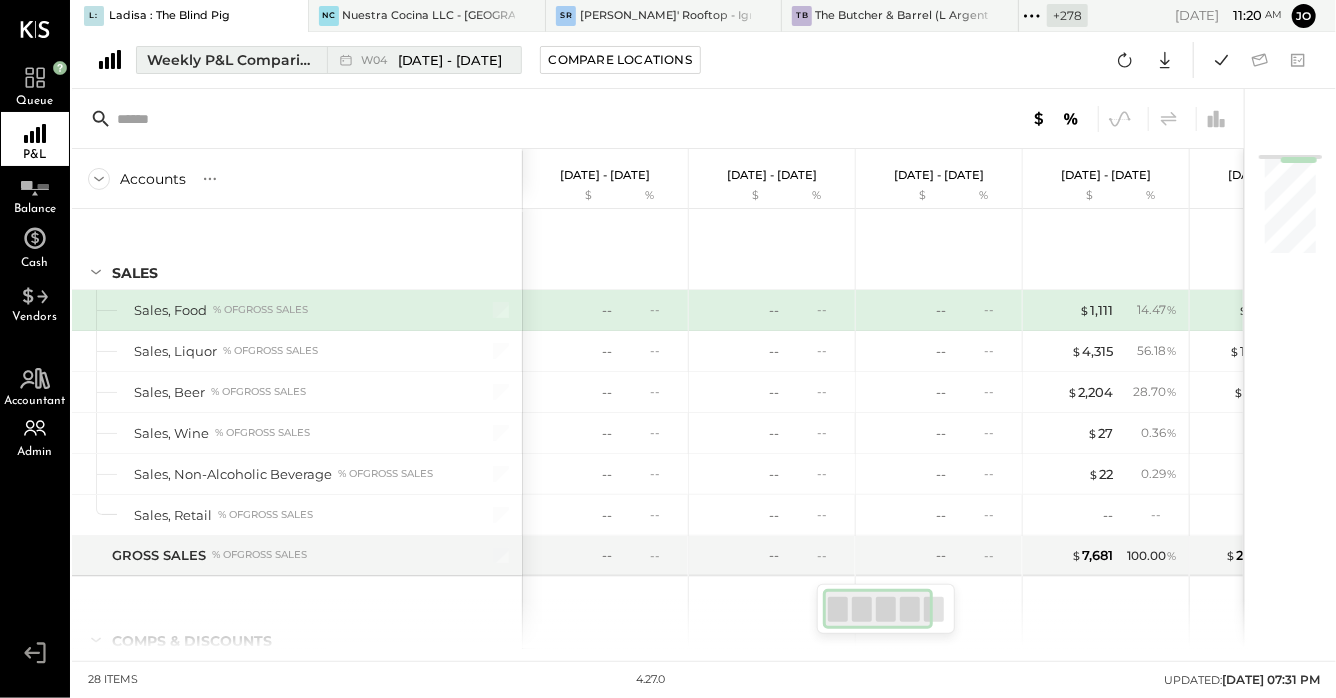 click on "W04 Jan 20 - 26, 2025" at bounding box center (419, 60) 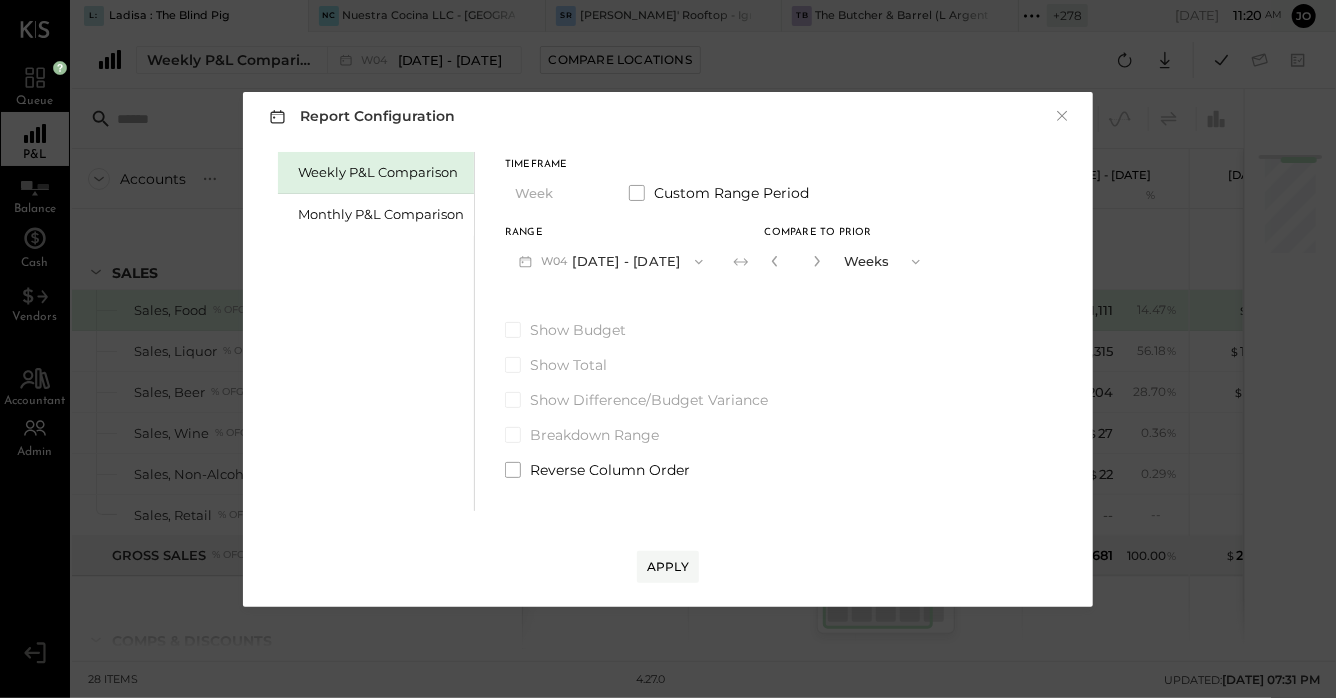 click on "W04 Jan 20 - 26, 2025" at bounding box center (611, 261) 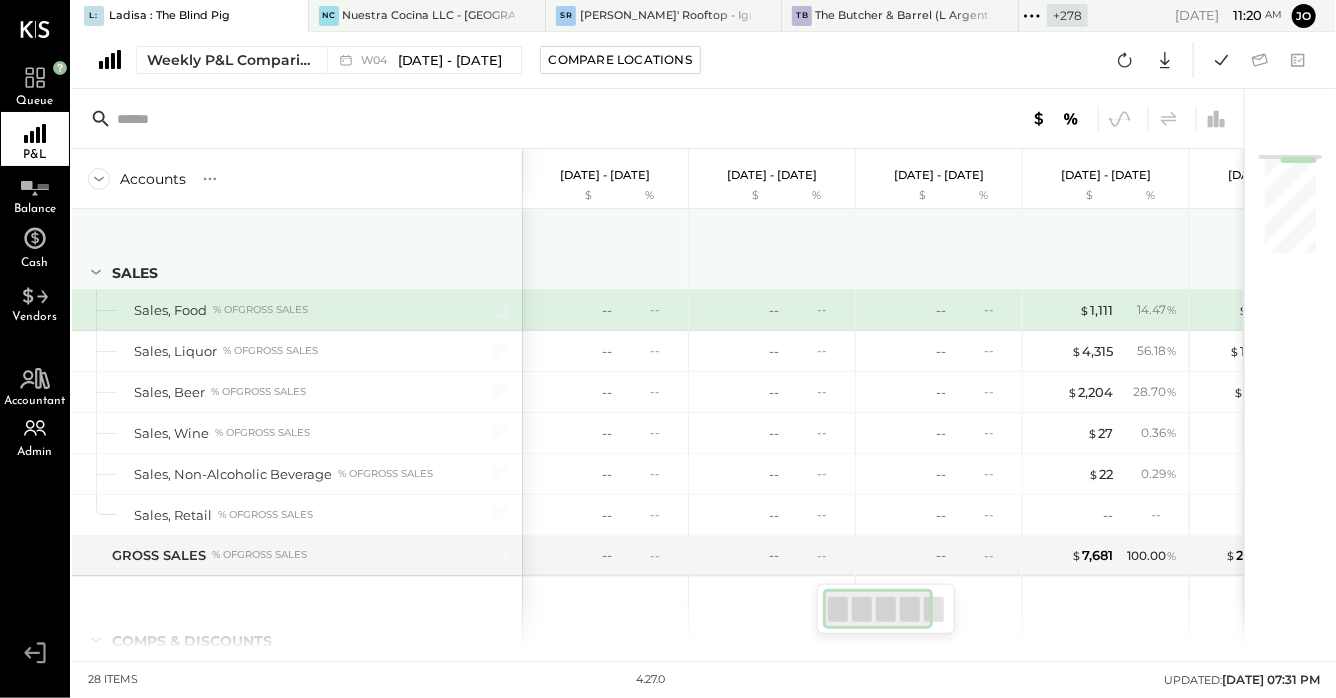 type 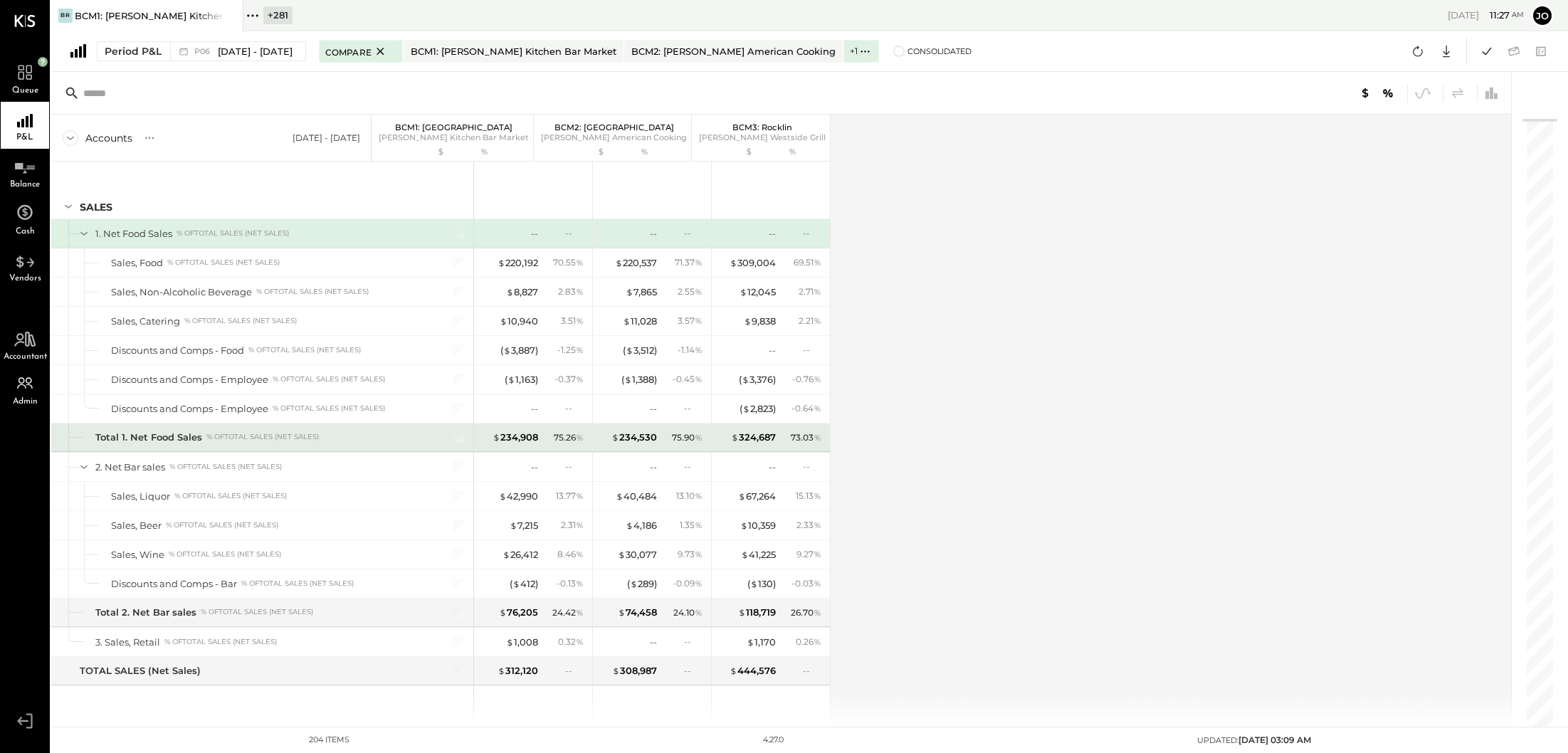 scroll, scrollTop: 0, scrollLeft: 0, axis: both 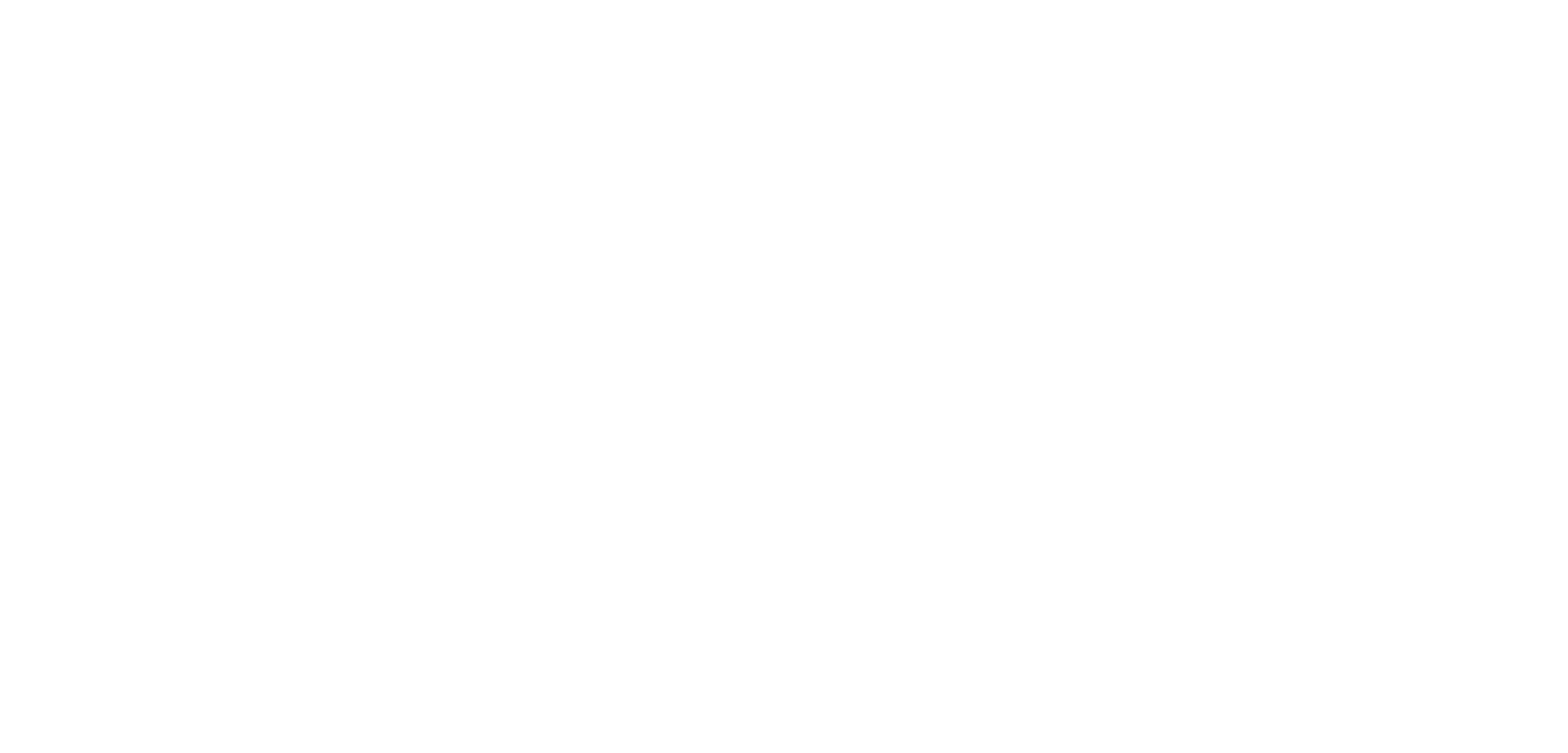 click at bounding box center [784, 0] 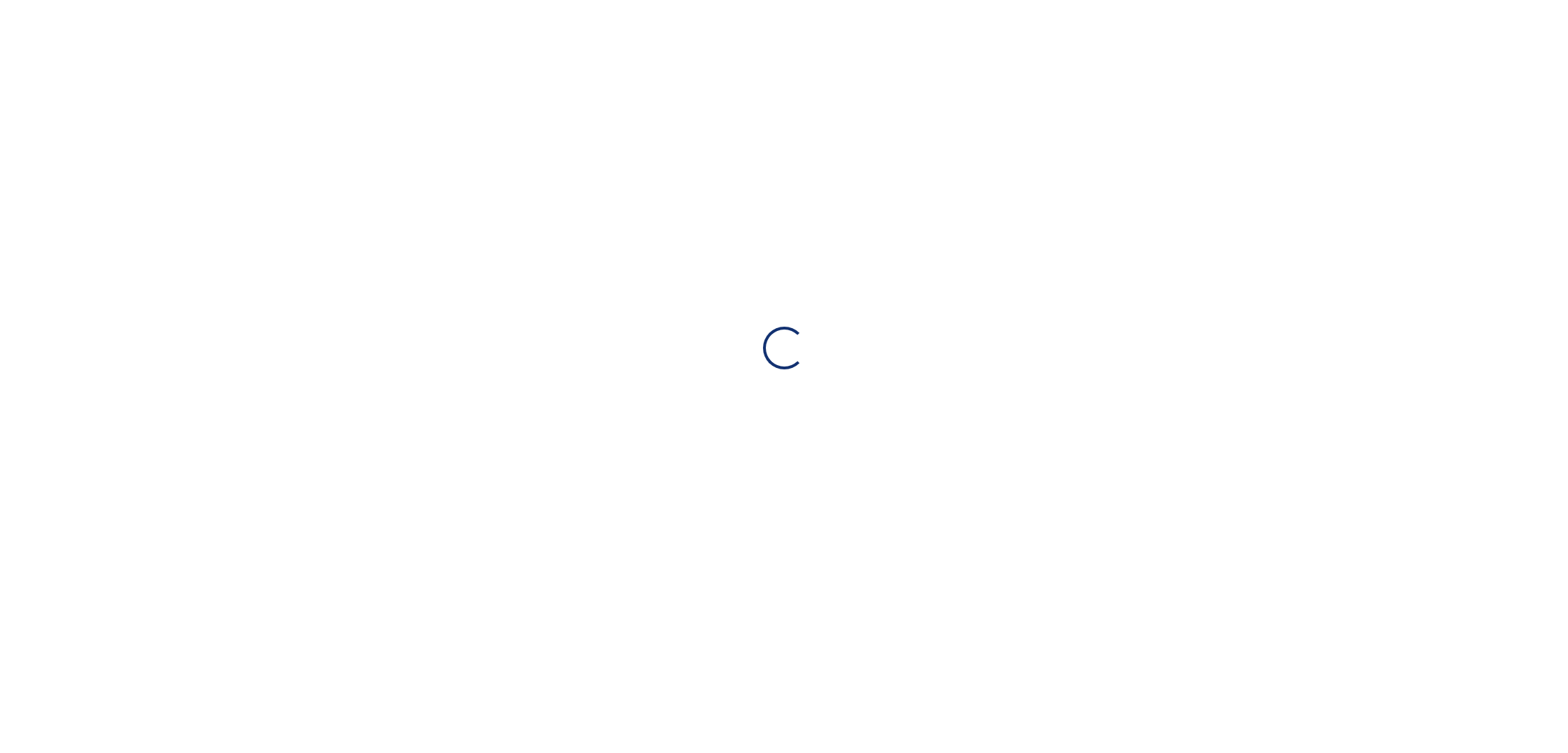 scroll, scrollTop: 0, scrollLeft: 0, axis: both 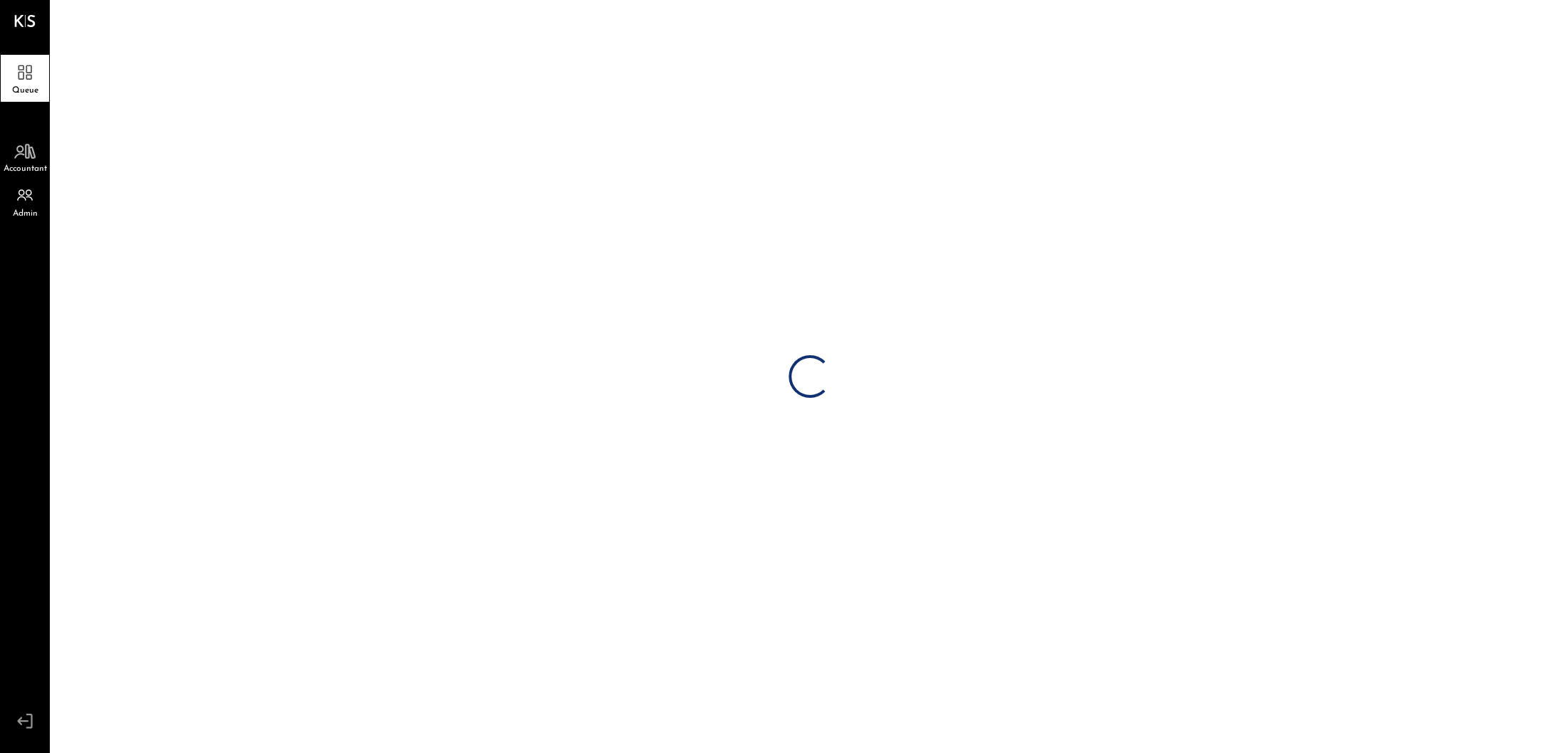 click on "Loading…" at bounding box center [809, 376] 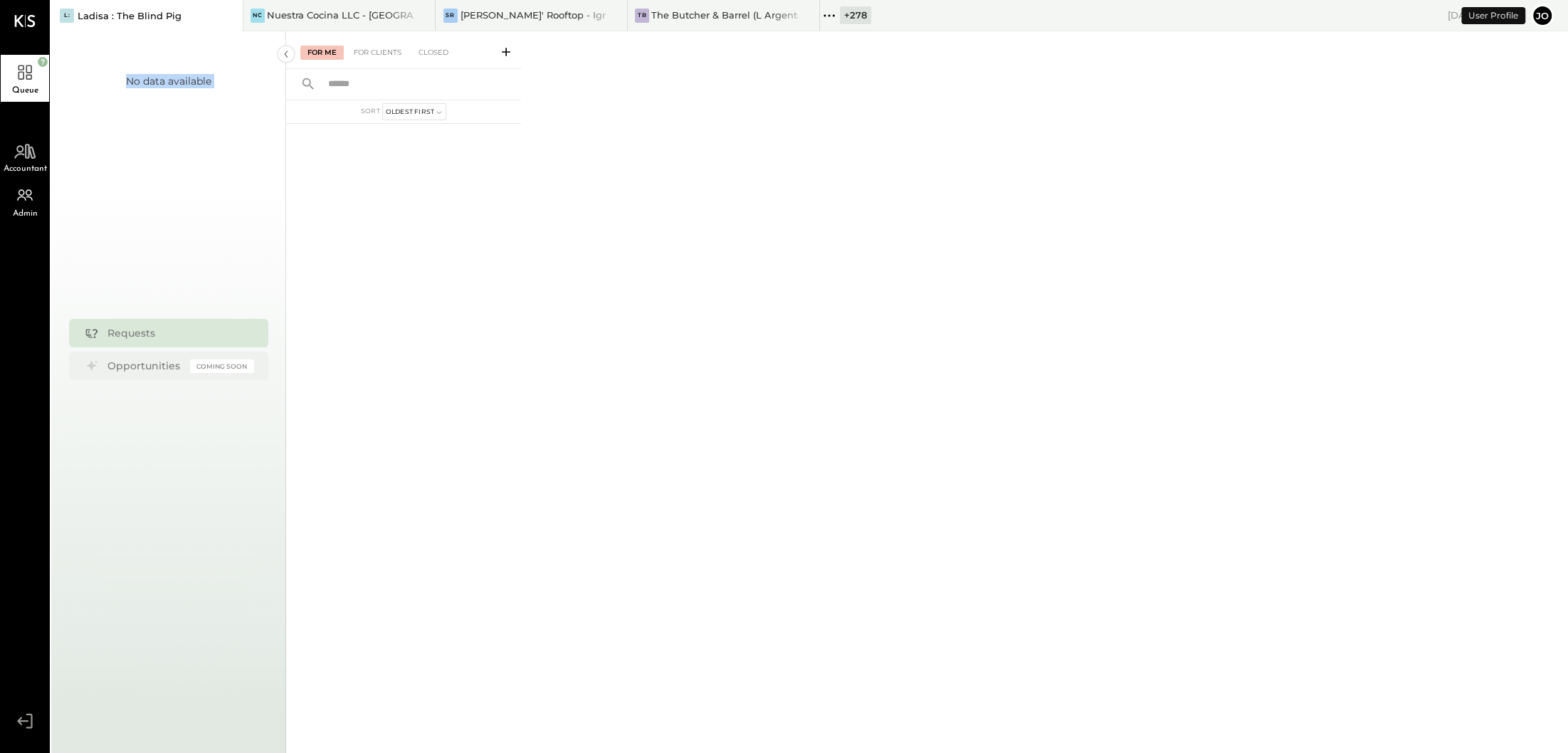 click on "No data available Requests Opportunities   Coming Soon" at bounding box center [169, 408] 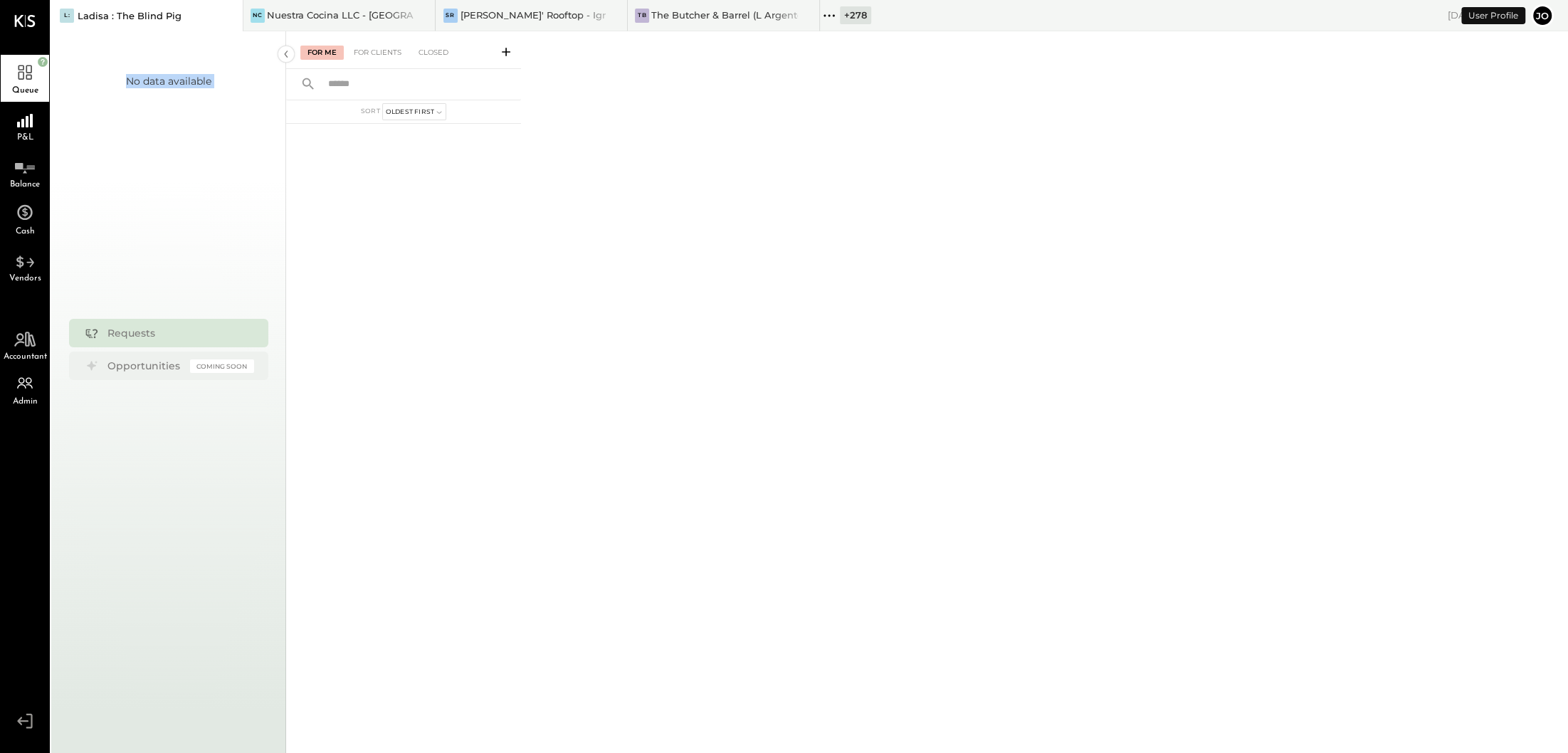 click on "No data available Requests Opportunities   Coming Soon" at bounding box center (169, 408) 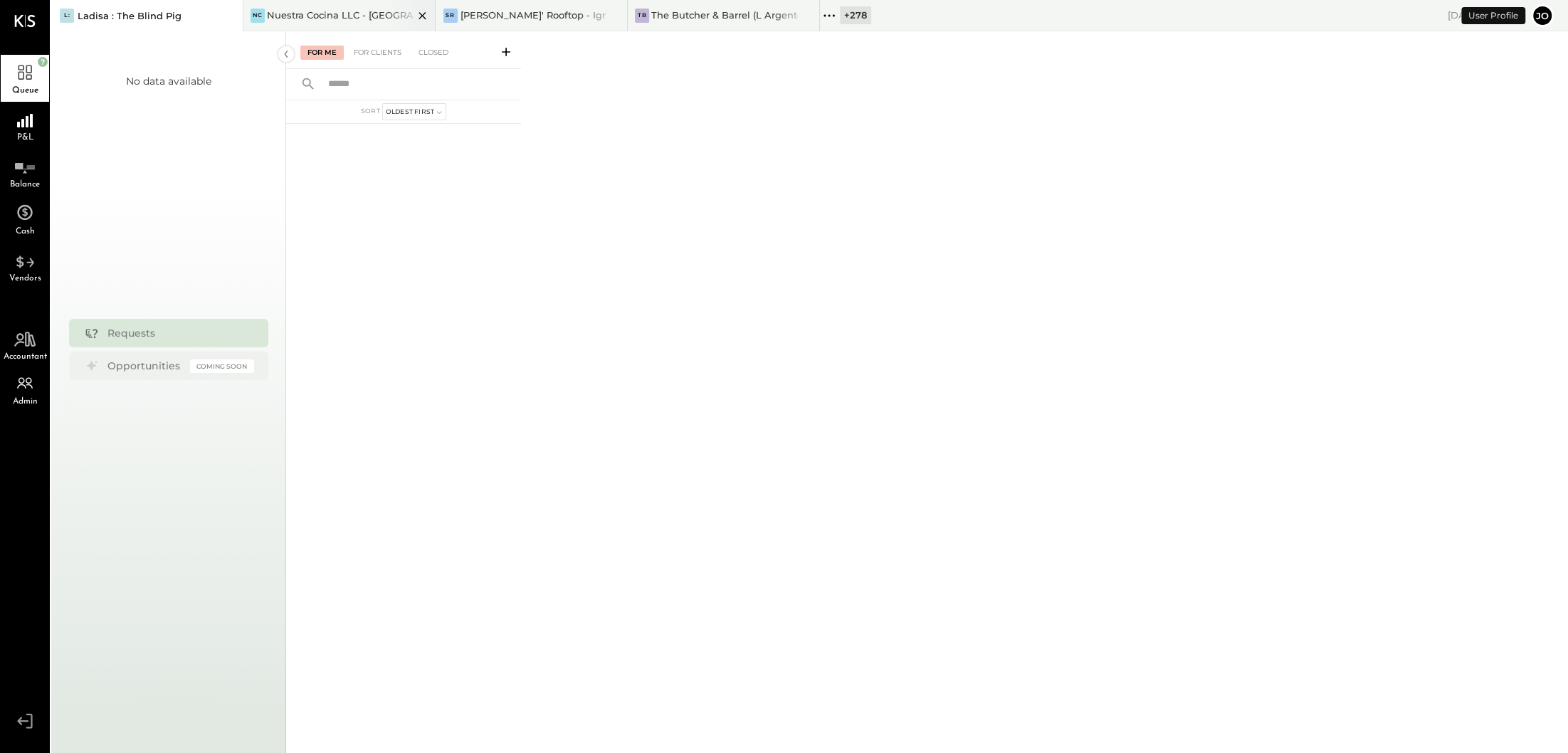 click on "NC Nuestra Cocina LLC - [GEOGRAPHIC_DATA]" at bounding box center [340, 16] 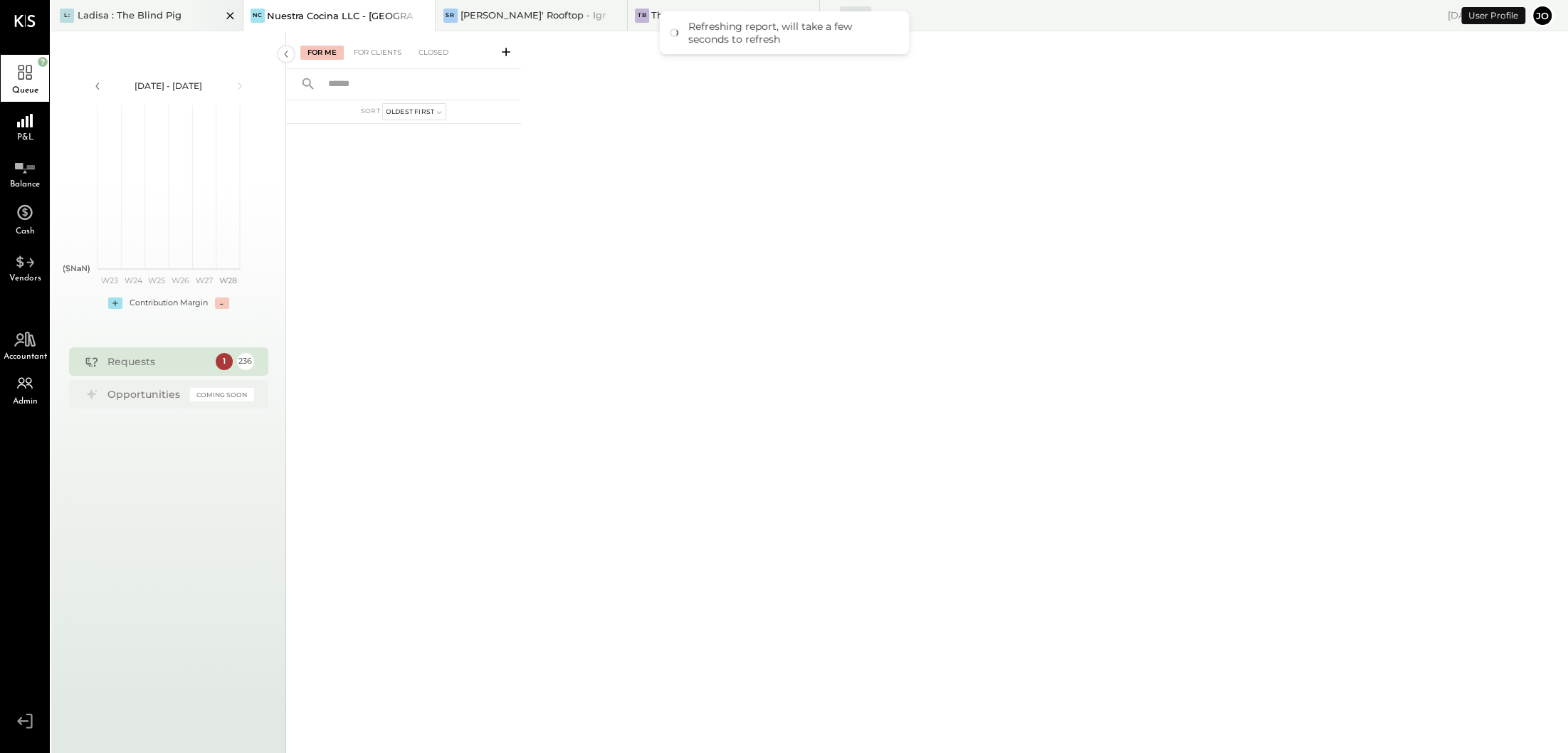 click 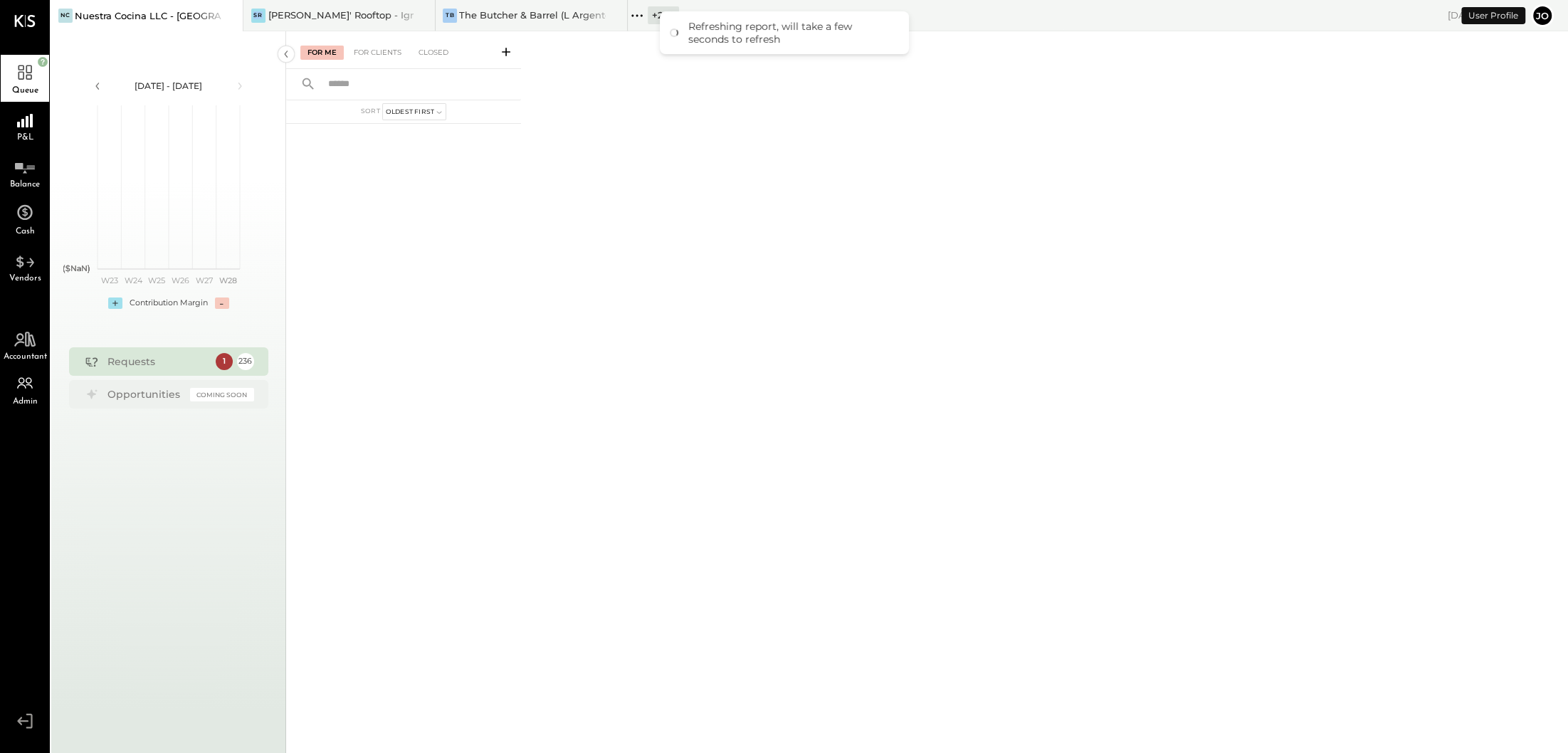 click 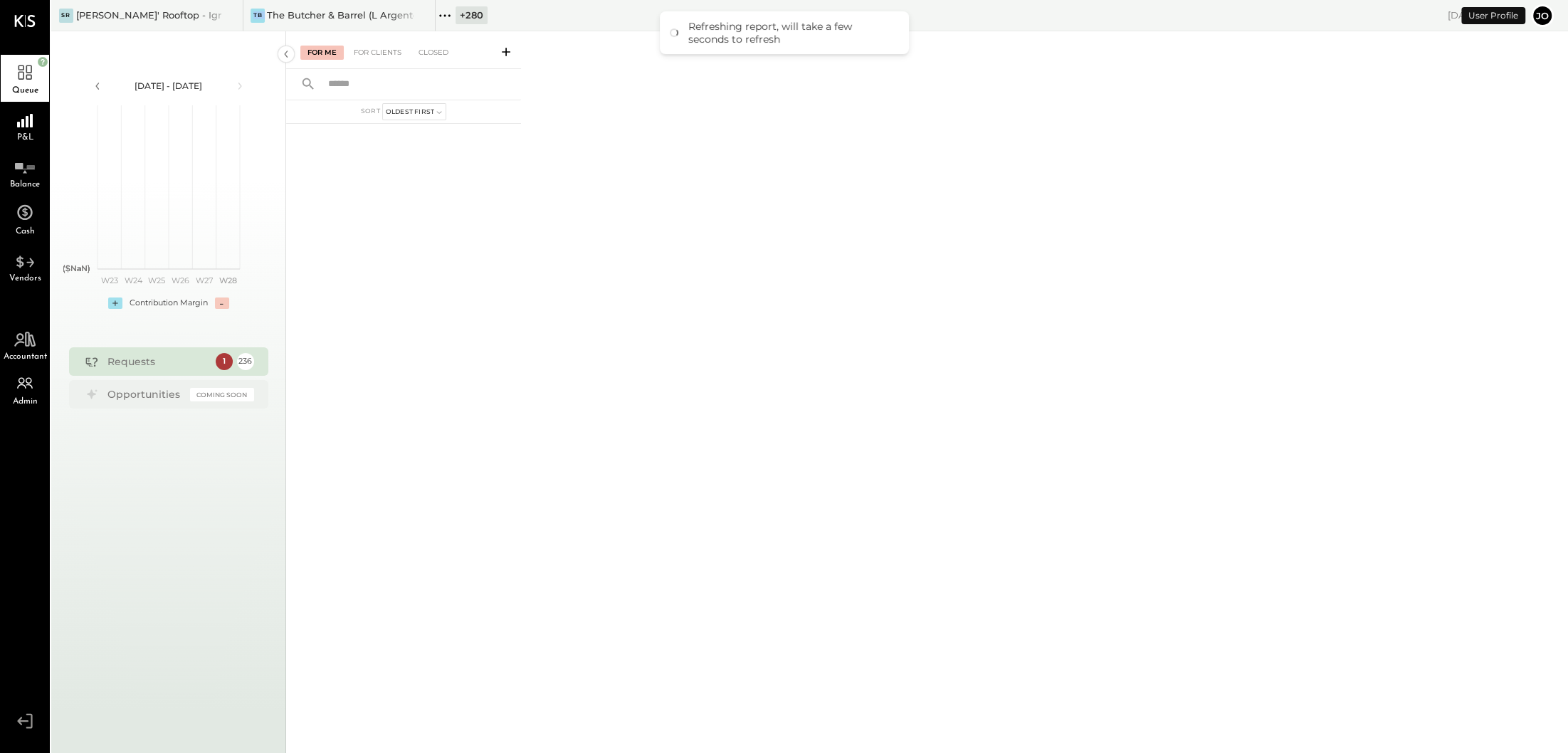 click 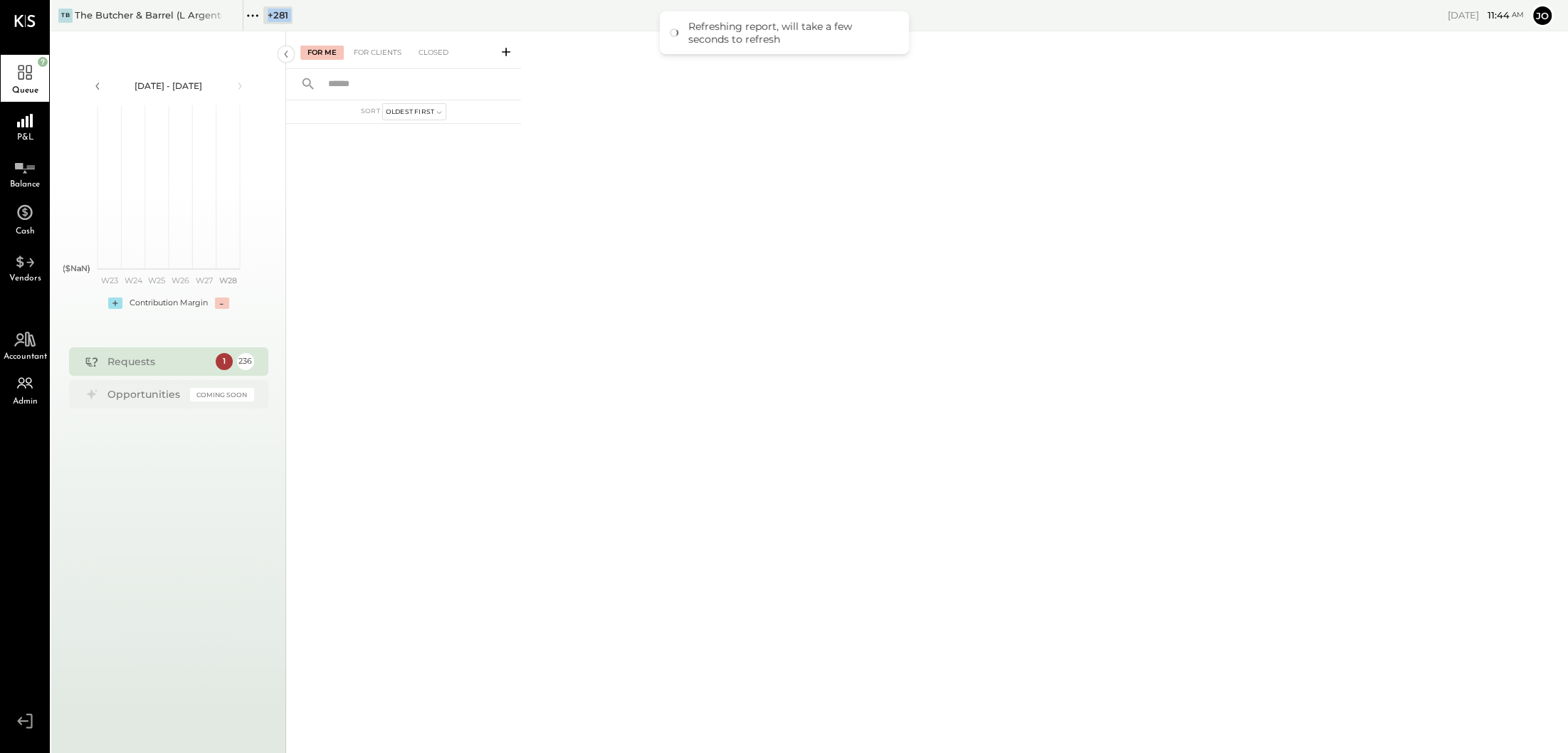 click 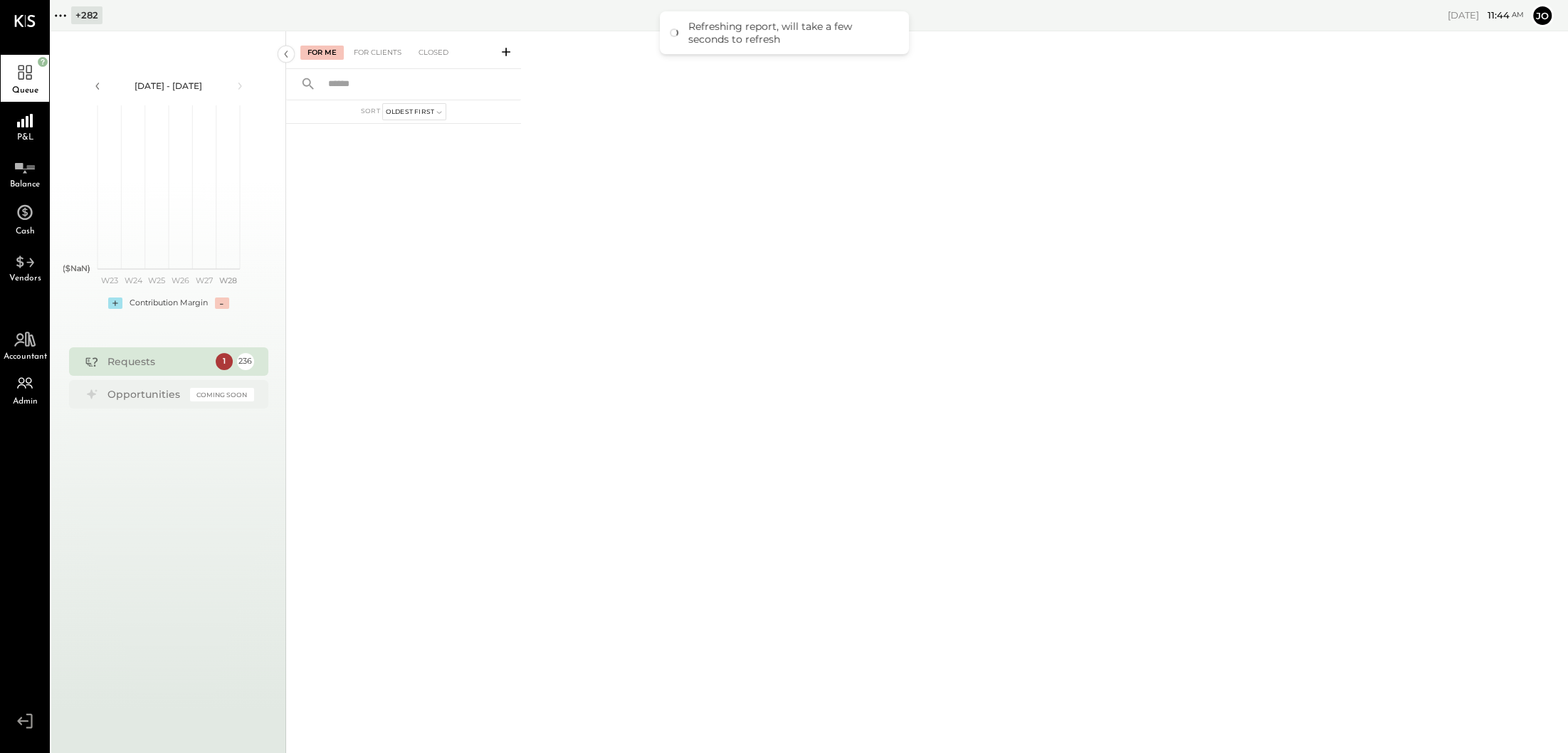 click 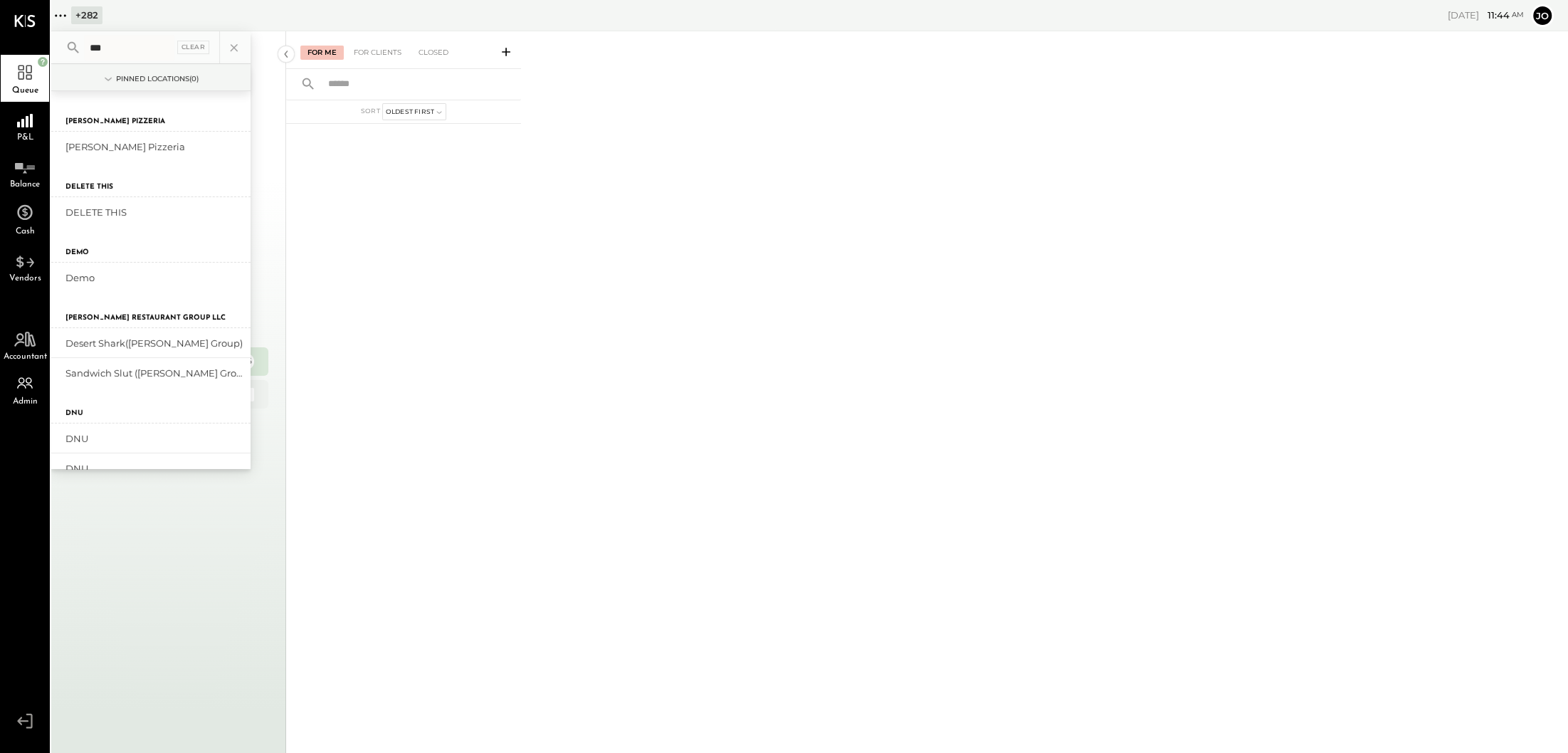 scroll, scrollTop: 0, scrollLeft: 0, axis: both 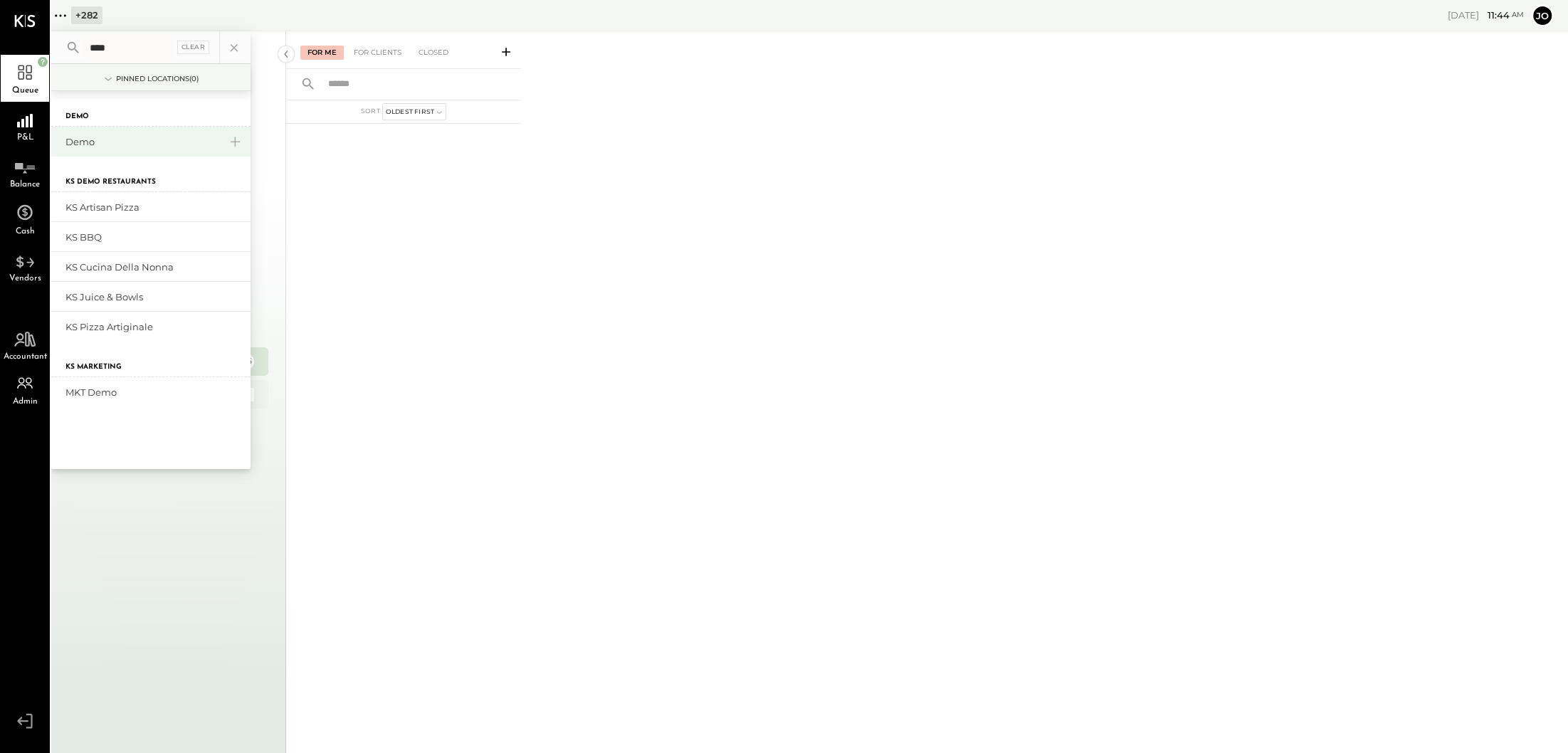 type on "****" 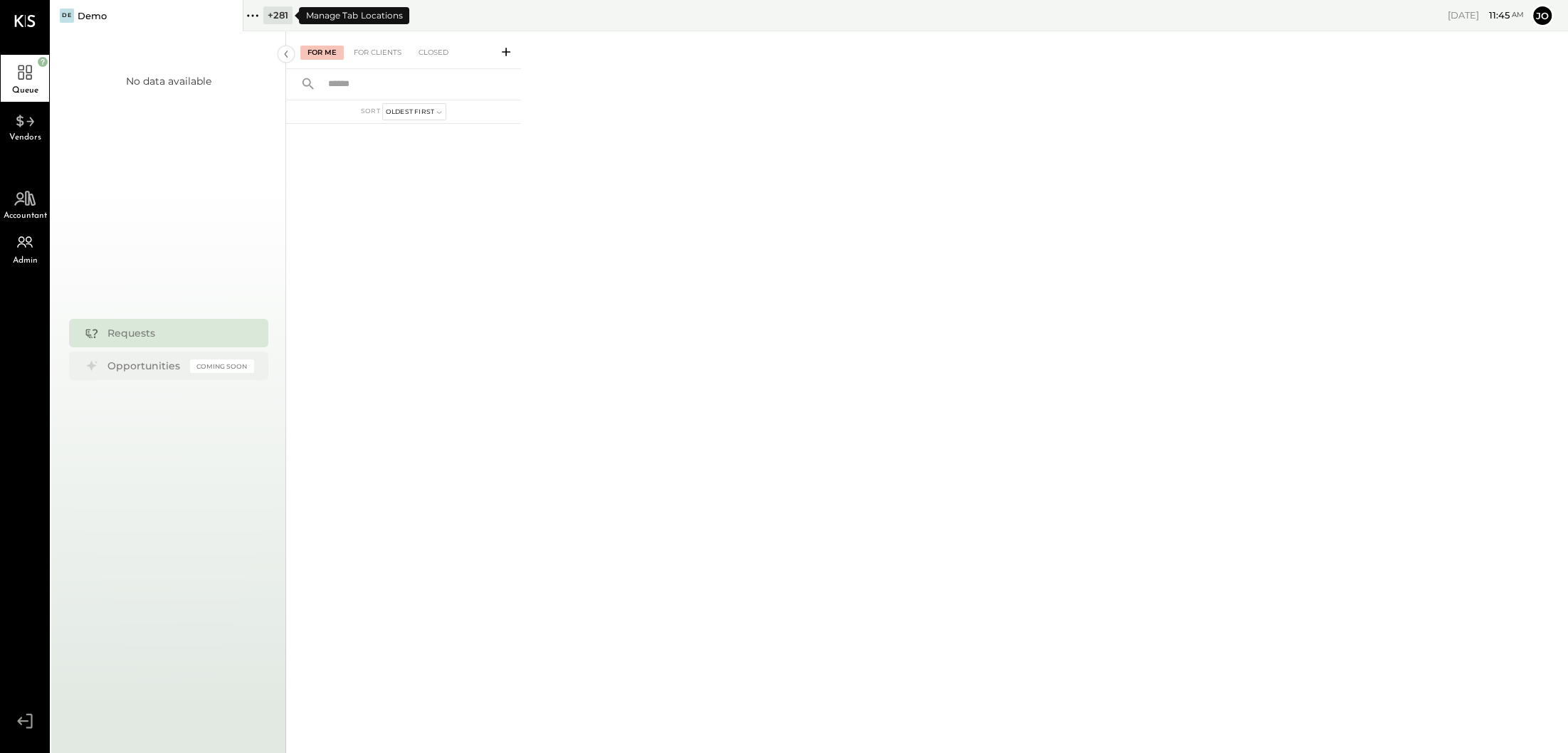 click 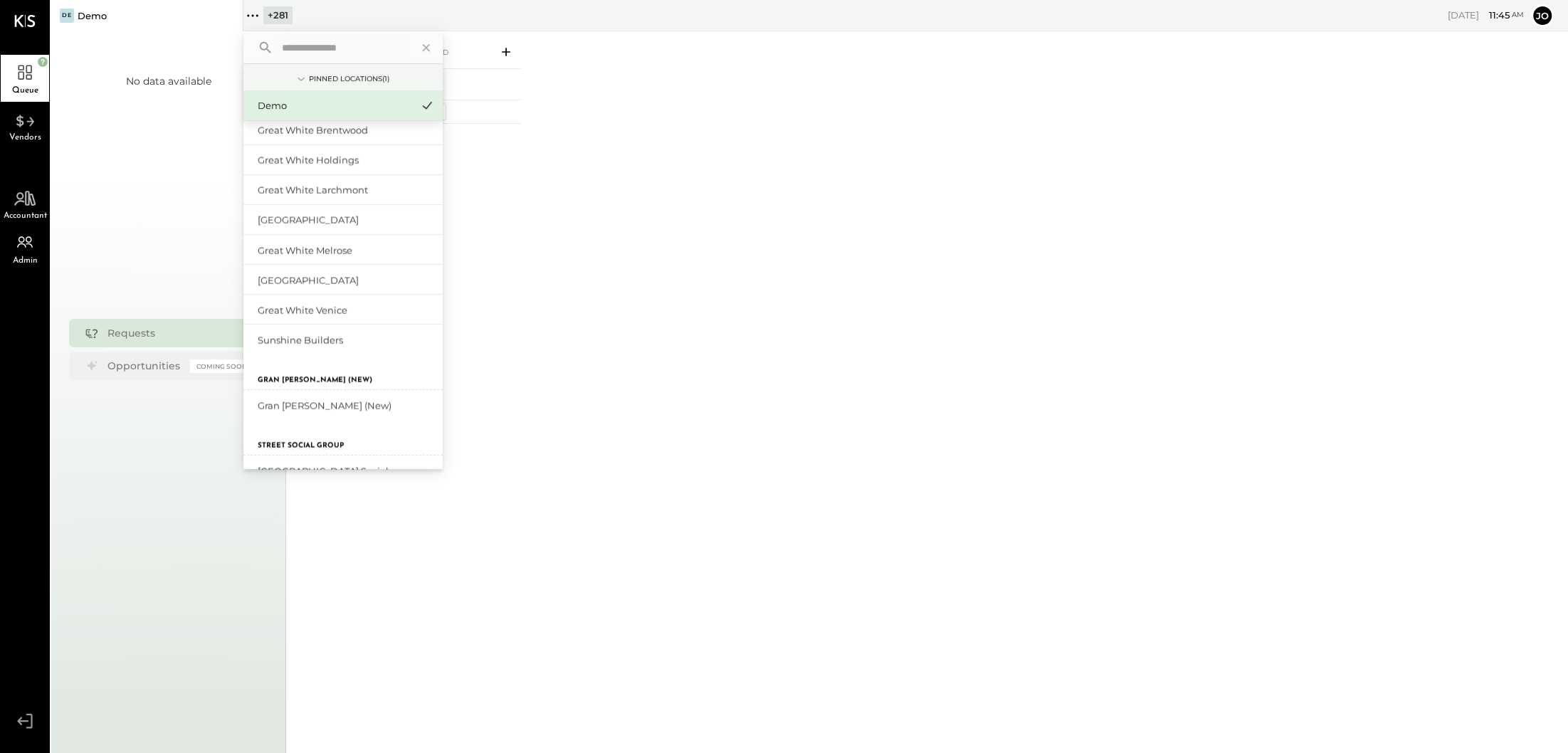 scroll, scrollTop: 6199, scrollLeft: 0, axis: vertical 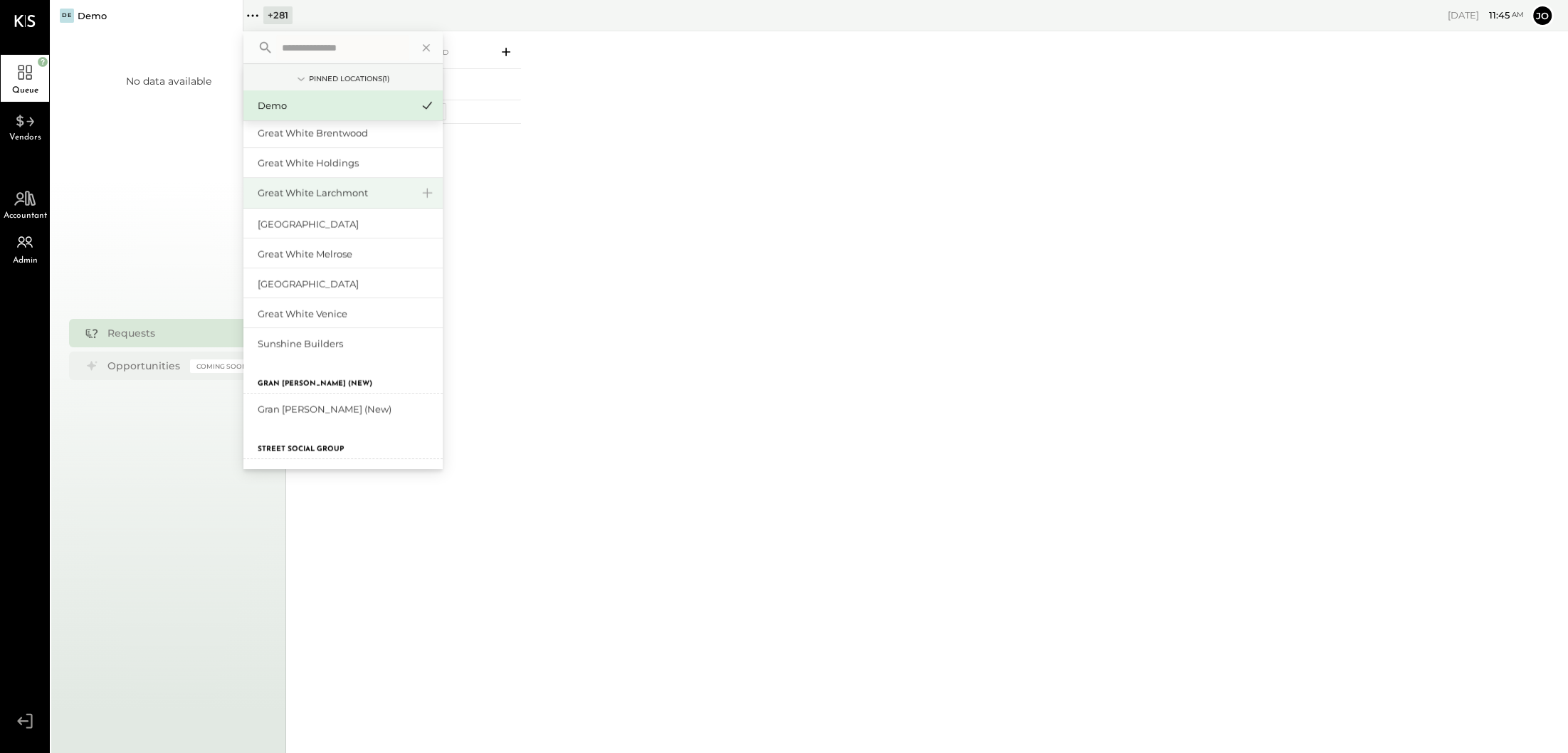 click on "Great White Larchmont" at bounding box center [335, 193] 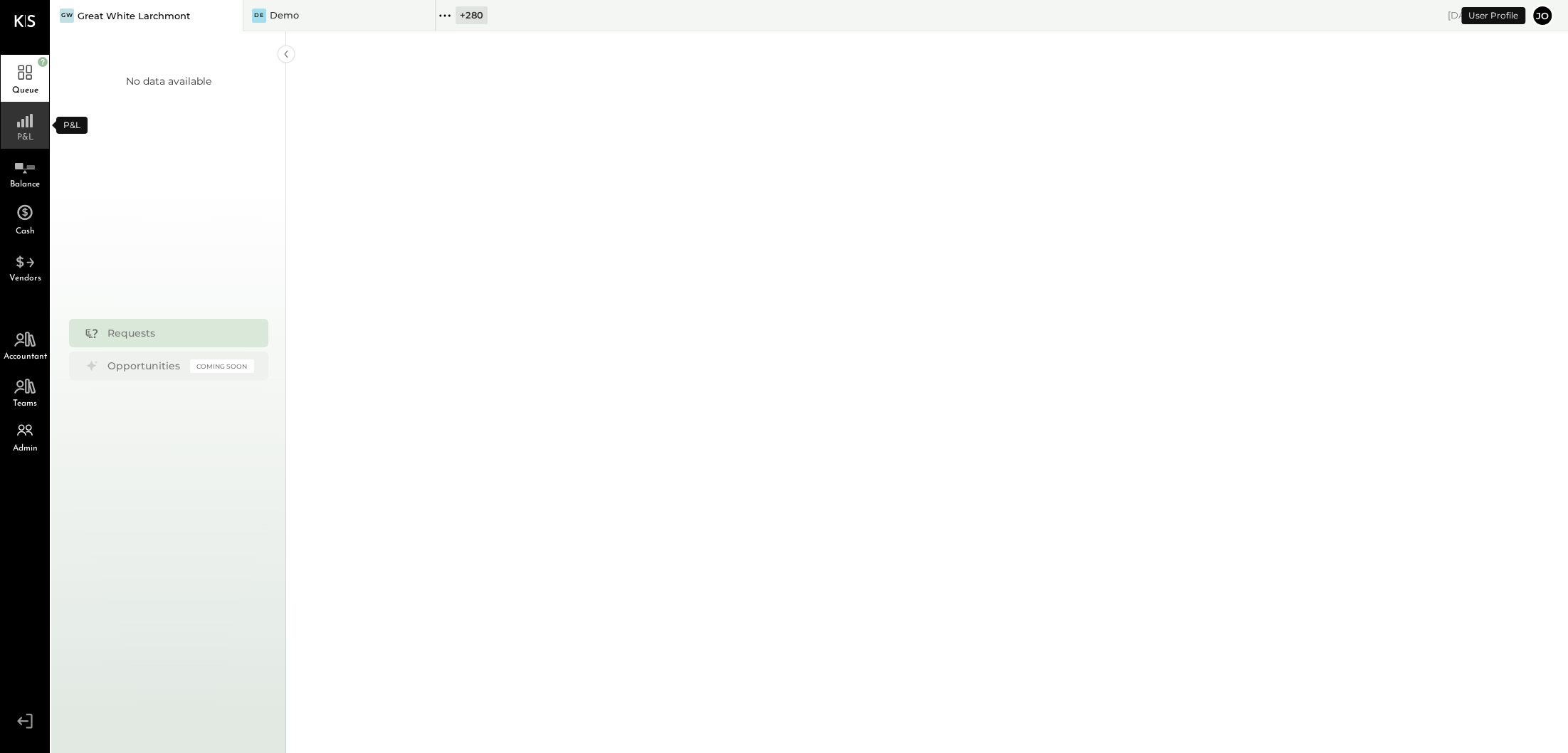 click on "P&L" at bounding box center (25, 125) 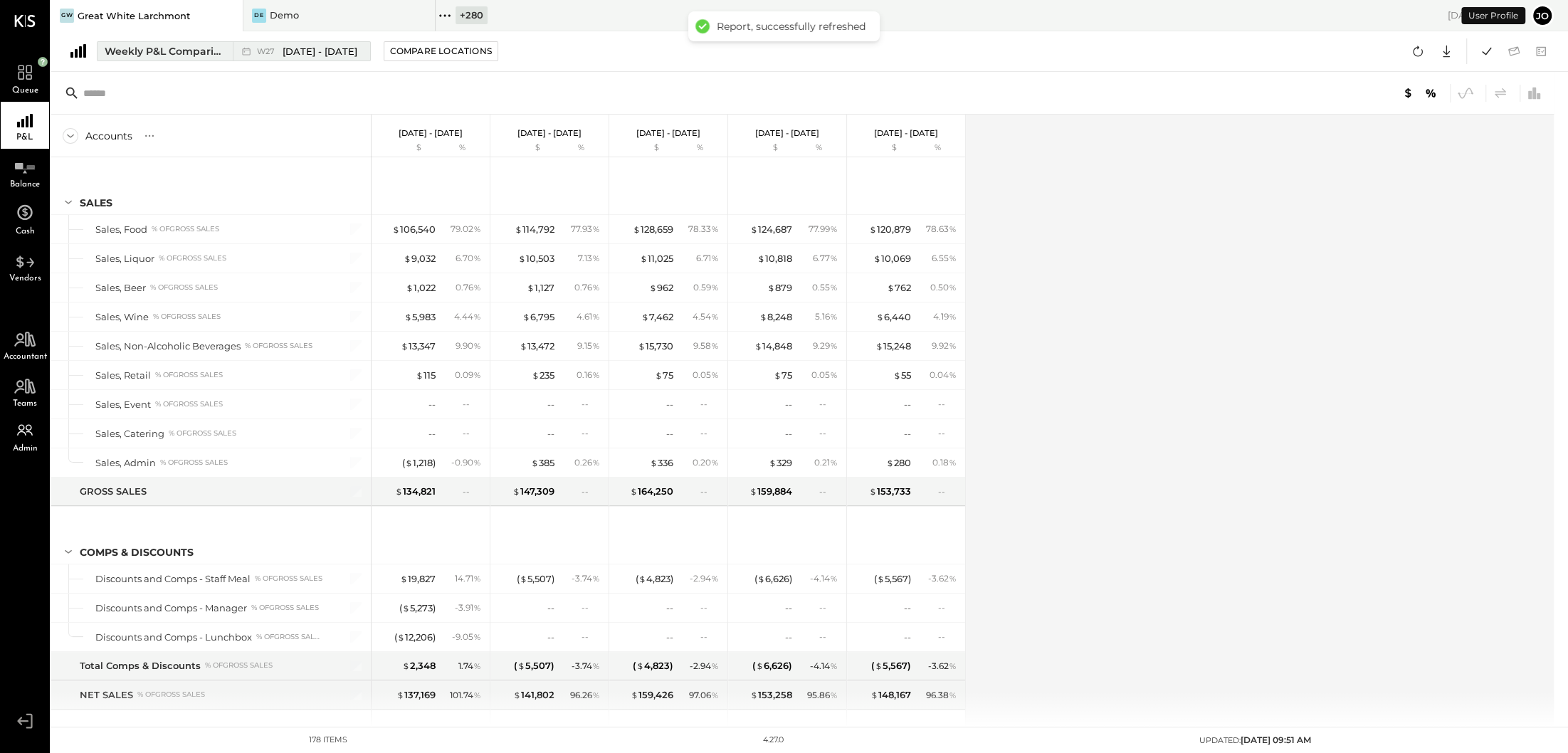 click on "Weekly P&L Comparison   W27 [DATE] - [DATE]" at bounding box center [233, 51] 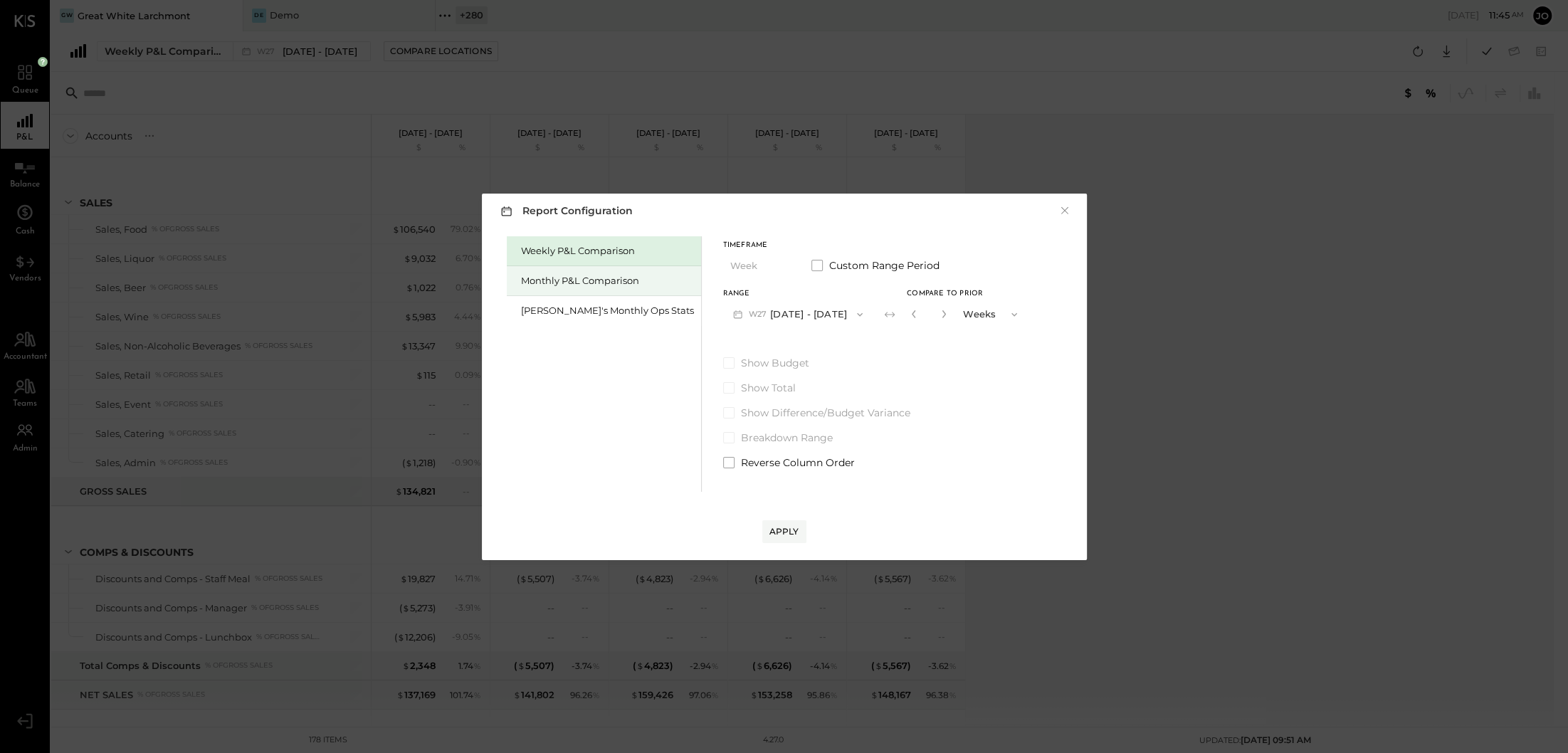 click on "Monthly P&L Comparison" at bounding box center [607, 280] 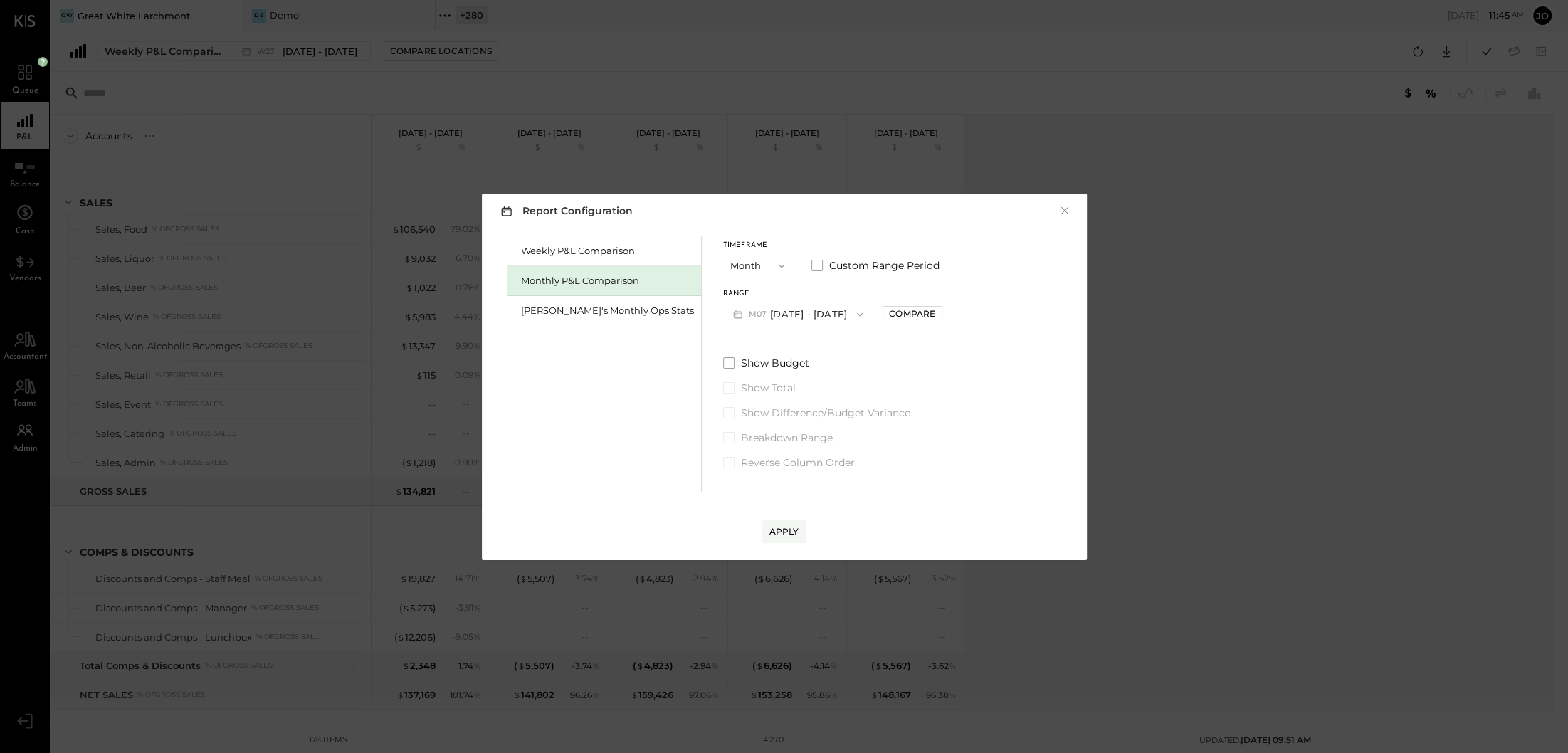 click on "M07 [DATE] - [DATE]" at bounding box center [798, 314] 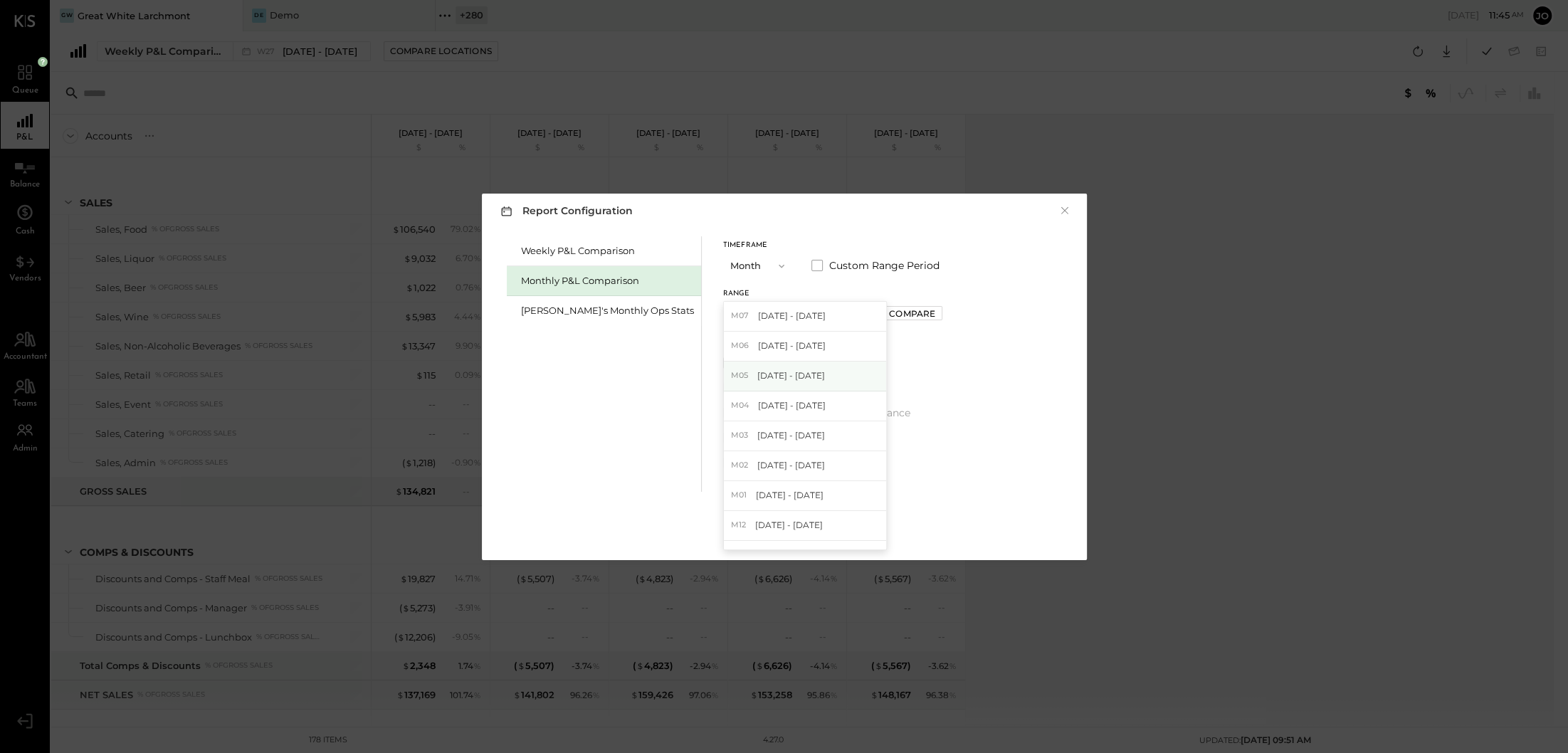 click on "M05   [DATE] - [DATE]" at bounding box center [805, 376] 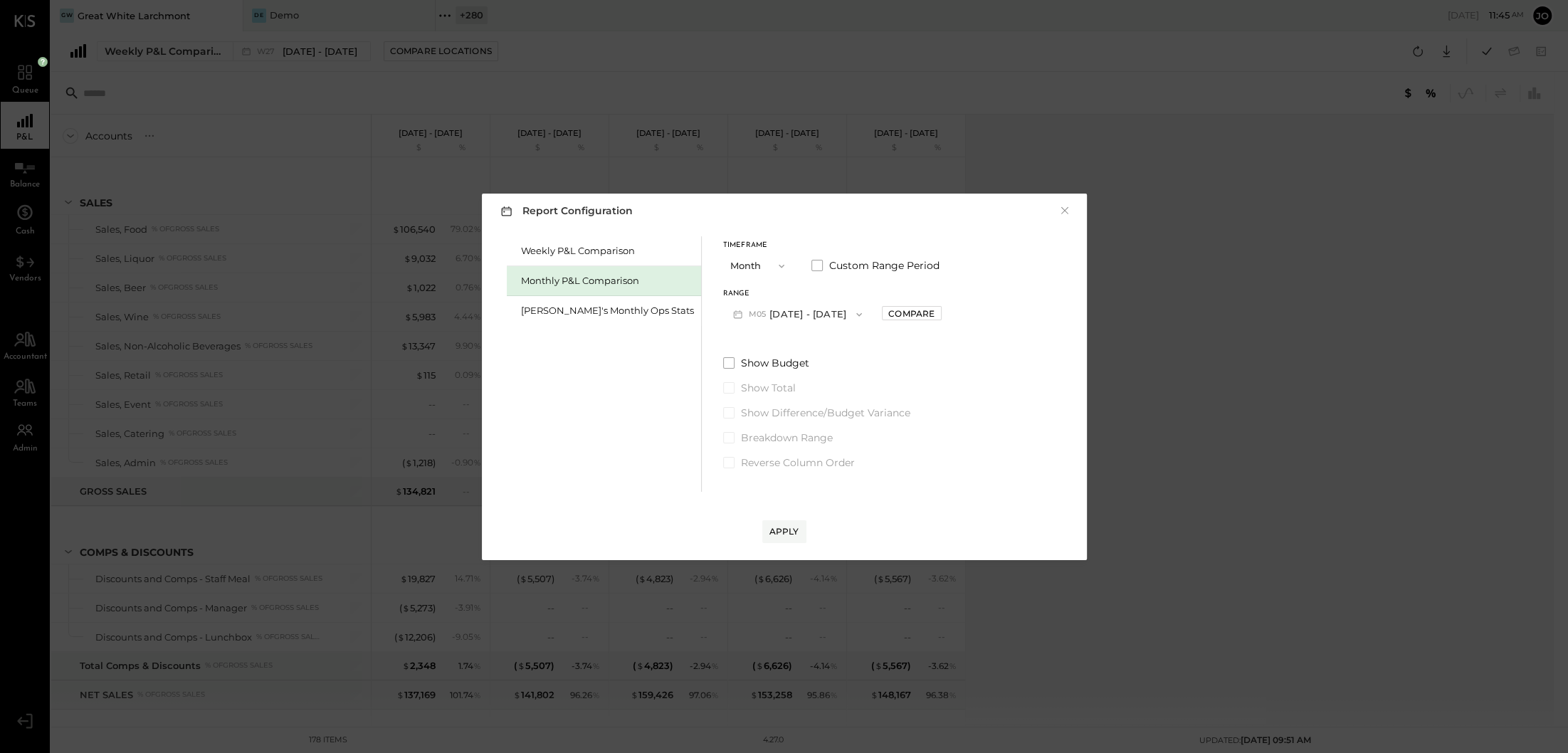 click on "Timeframe Month Custom Range Period Range M05 [DATE] - [DATE] Compare Show Budget Show Total Show Difference/Budget Variance Breakdown Range Reverse Column Order" at bounding box center (832, 353) 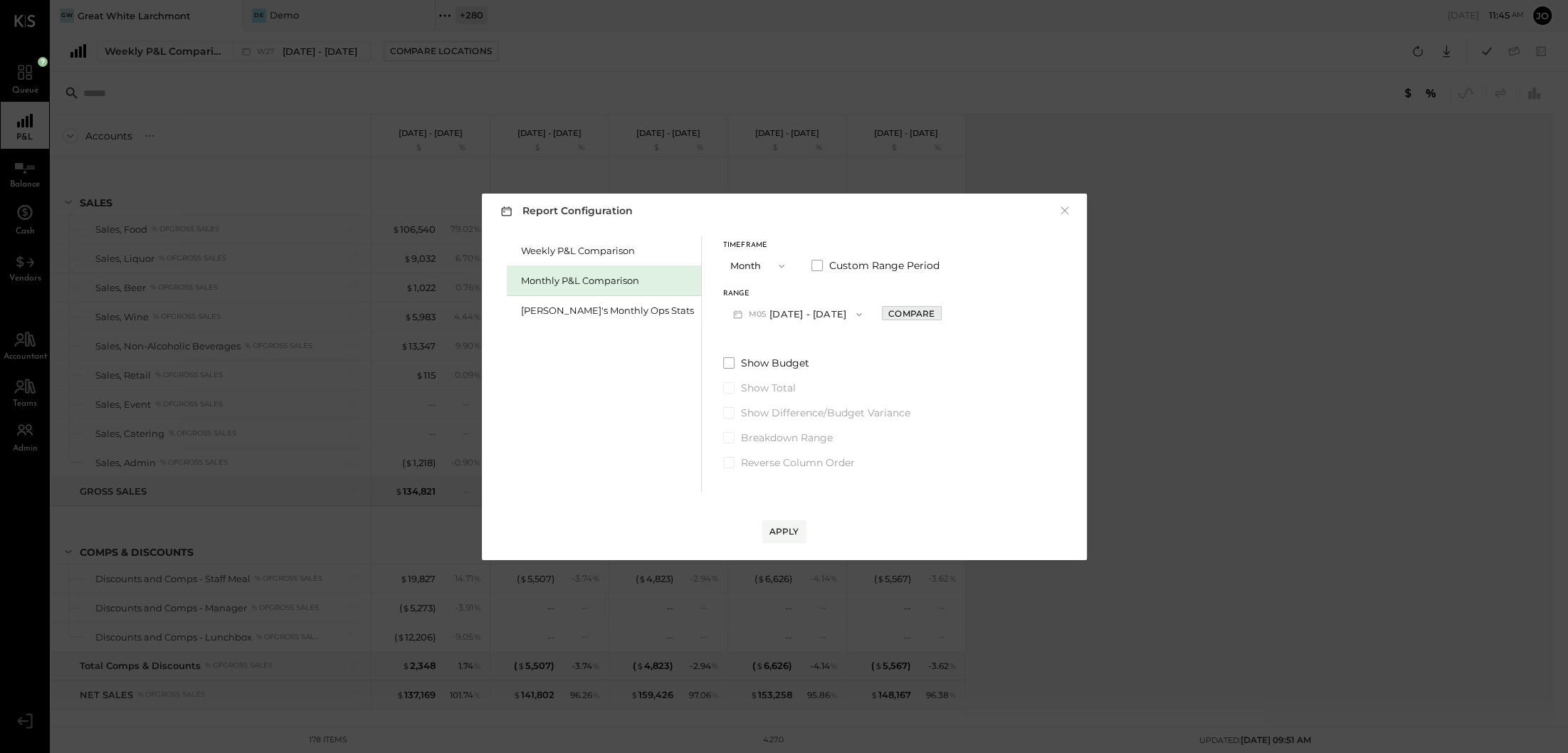 click on "Compare" at bounding box center [911, 313] 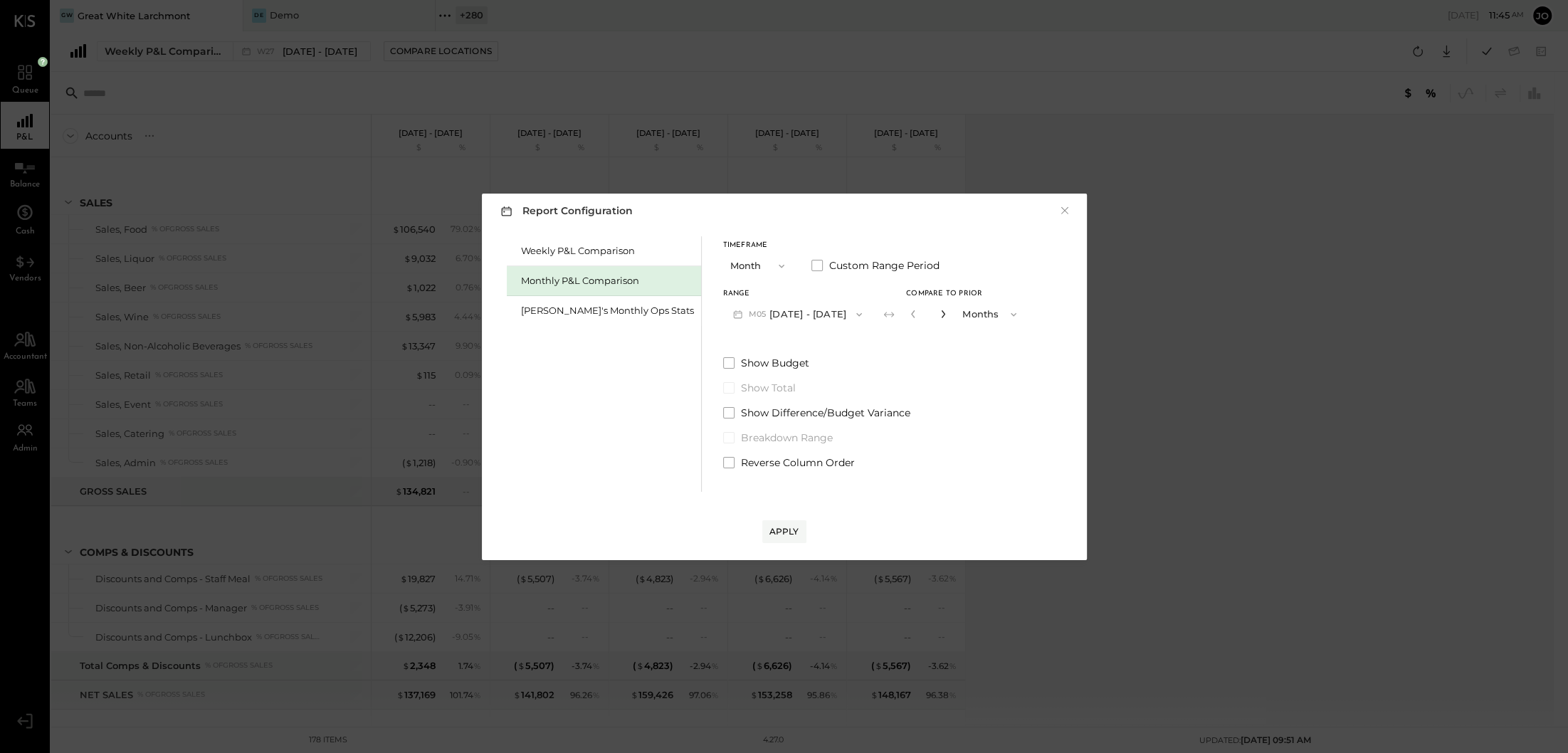 click 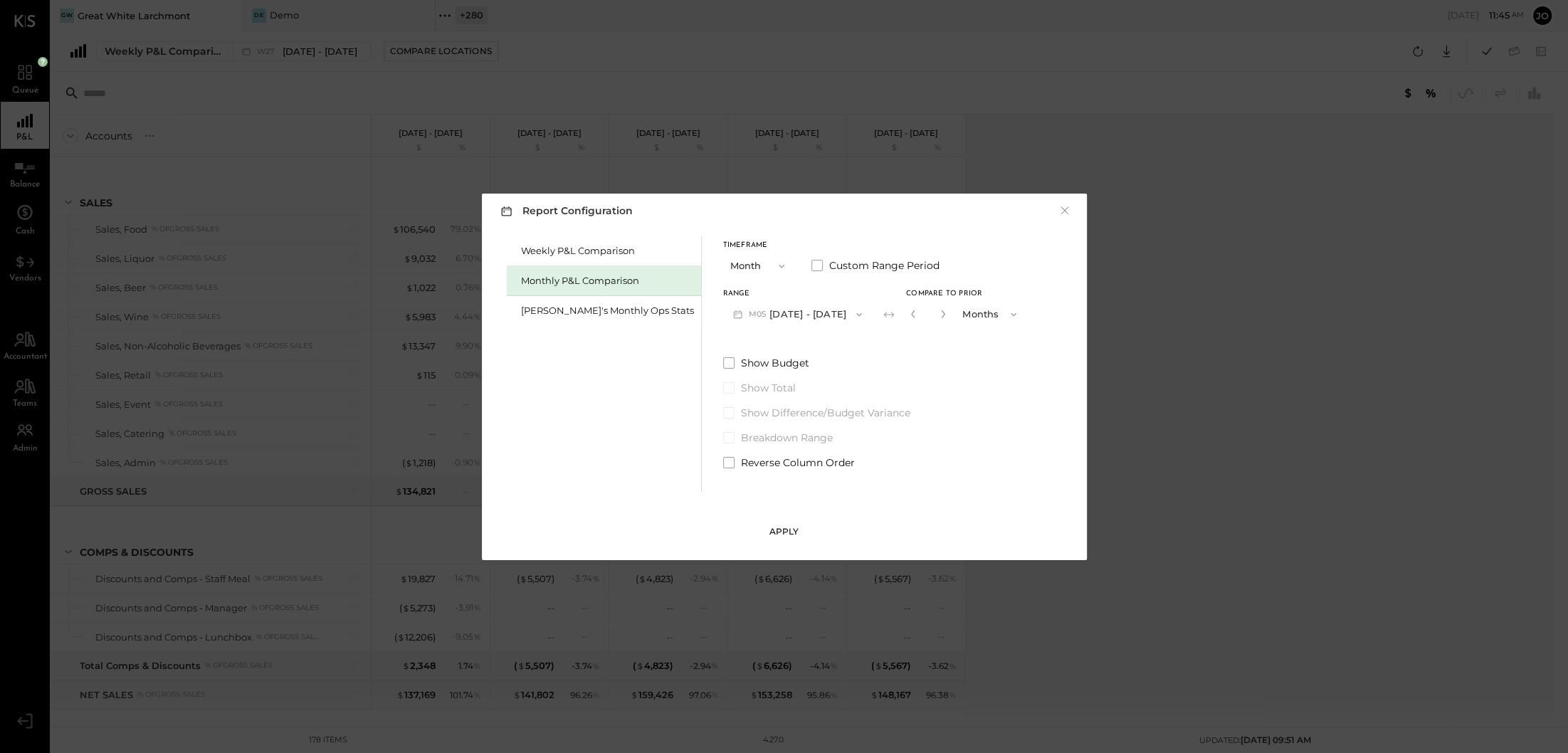 click on "Apply" at bounding box center [784, 532] 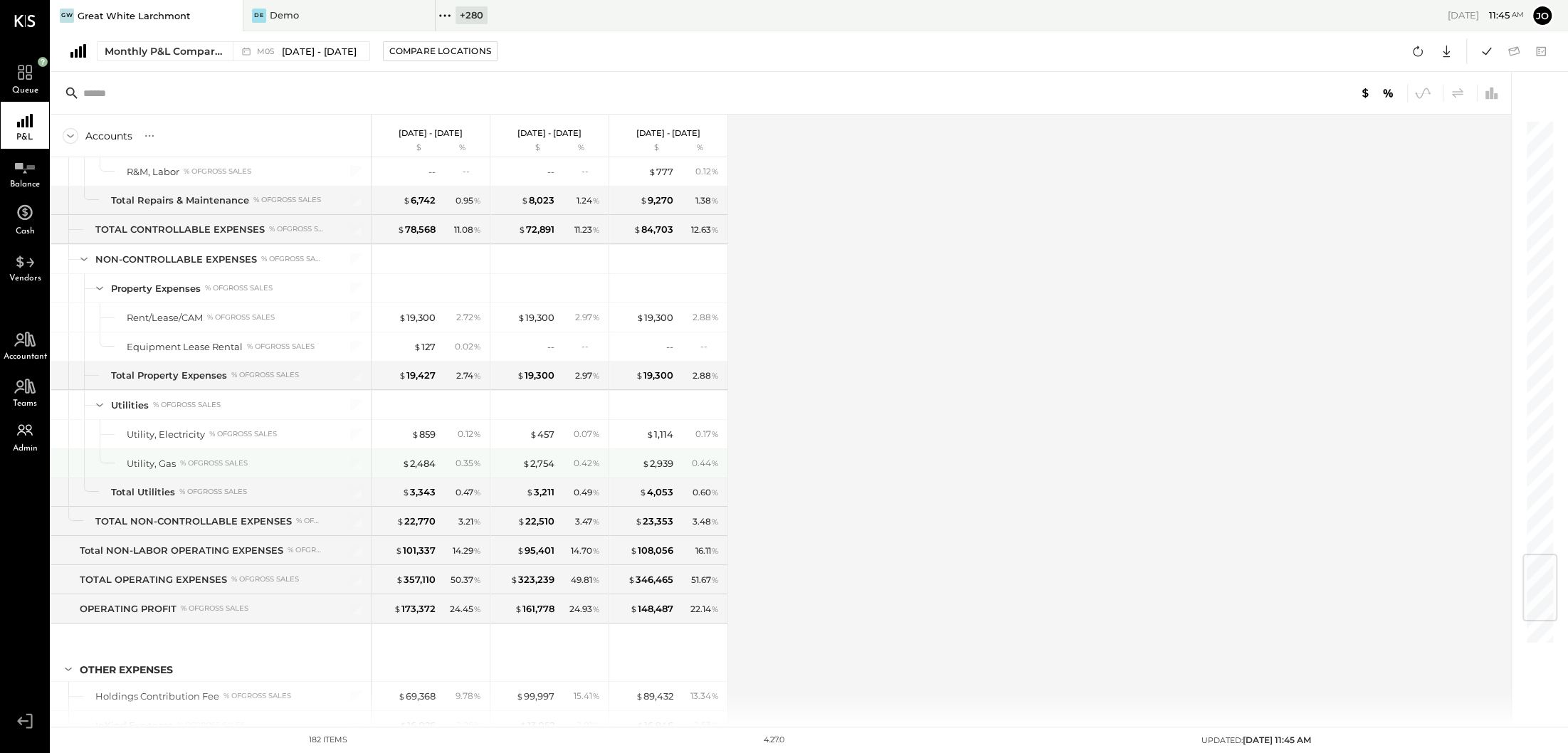scroll, scrollTop: 3829, scrollLeft: 0, axis: vertical 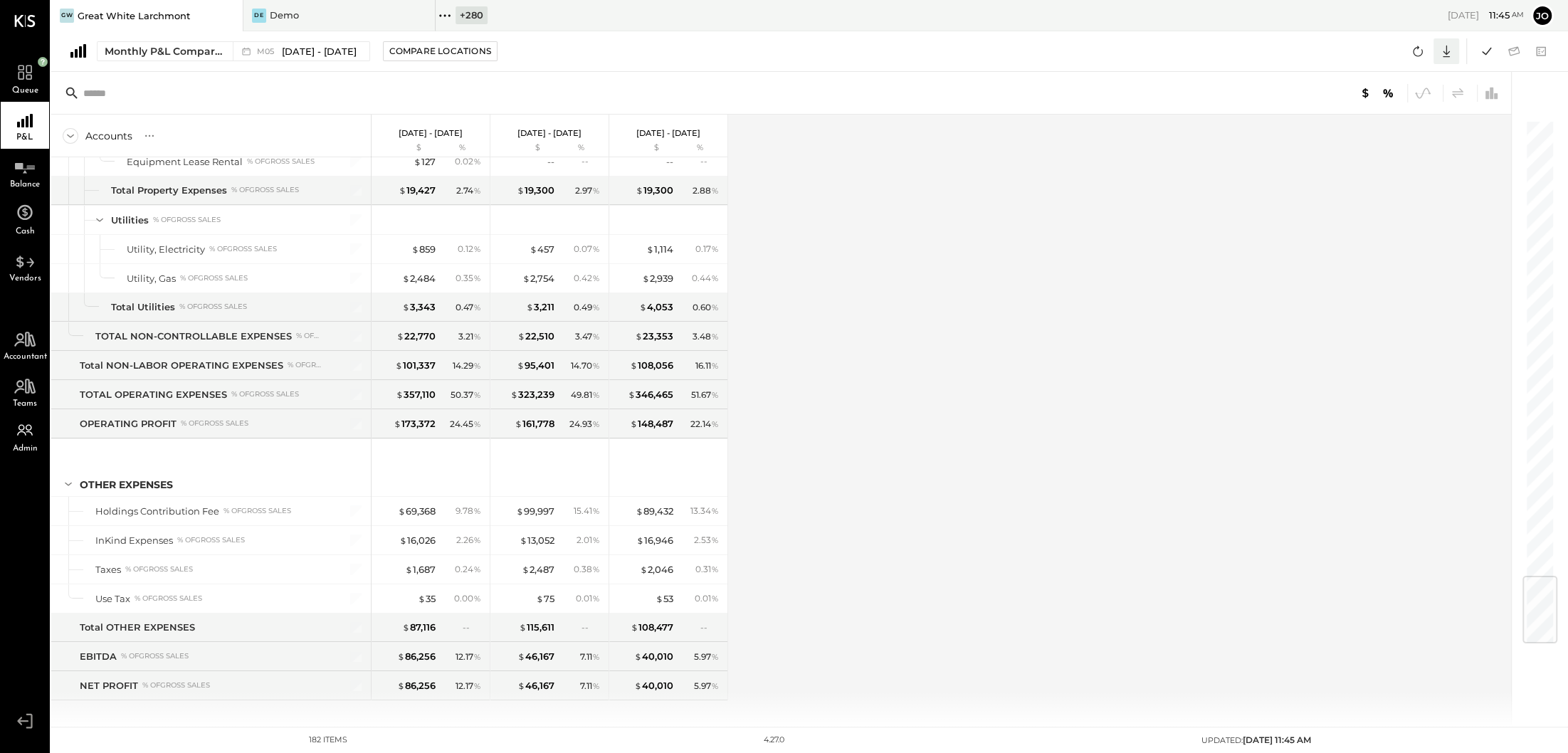 click 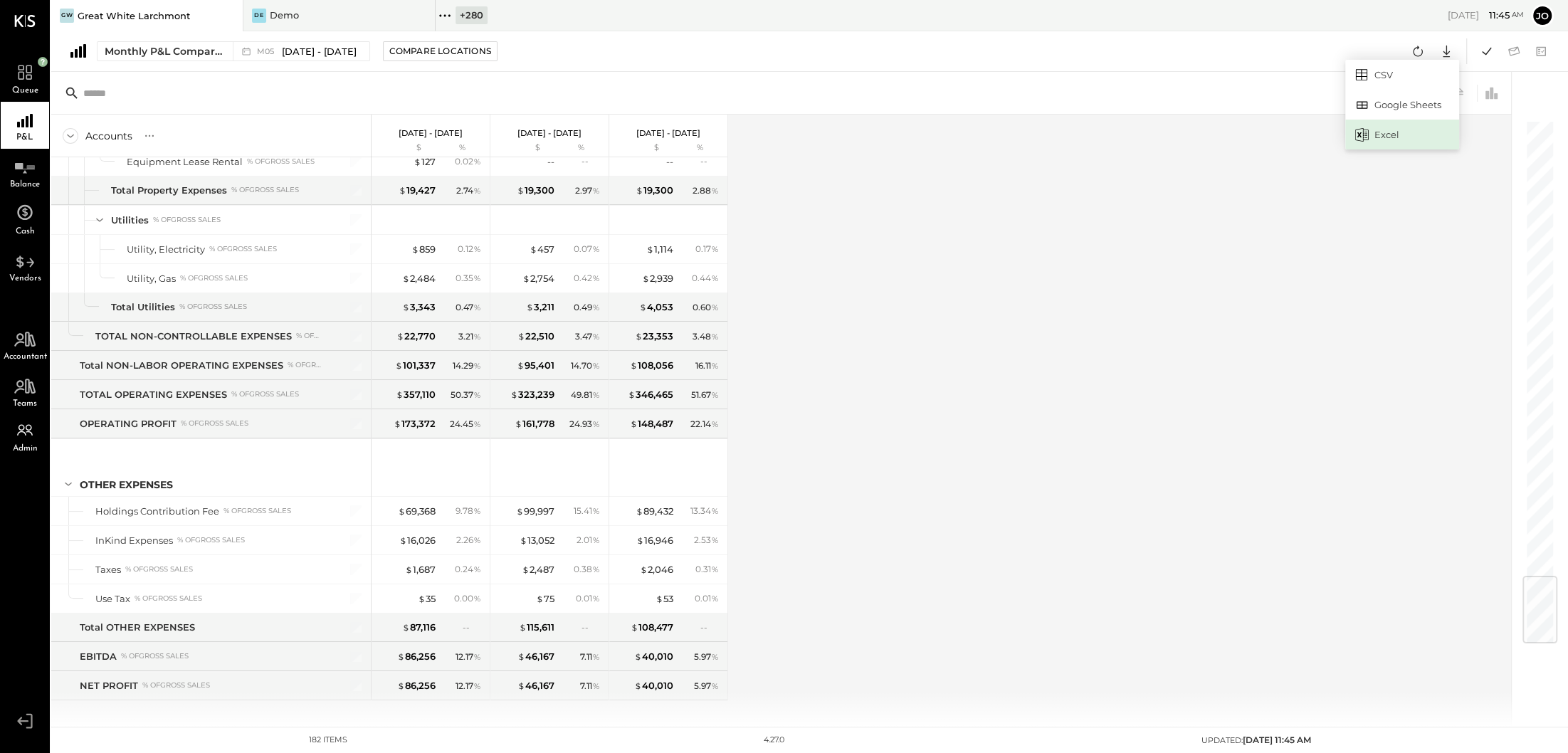 click on "Excel" at bounding box center [1402, 135] 